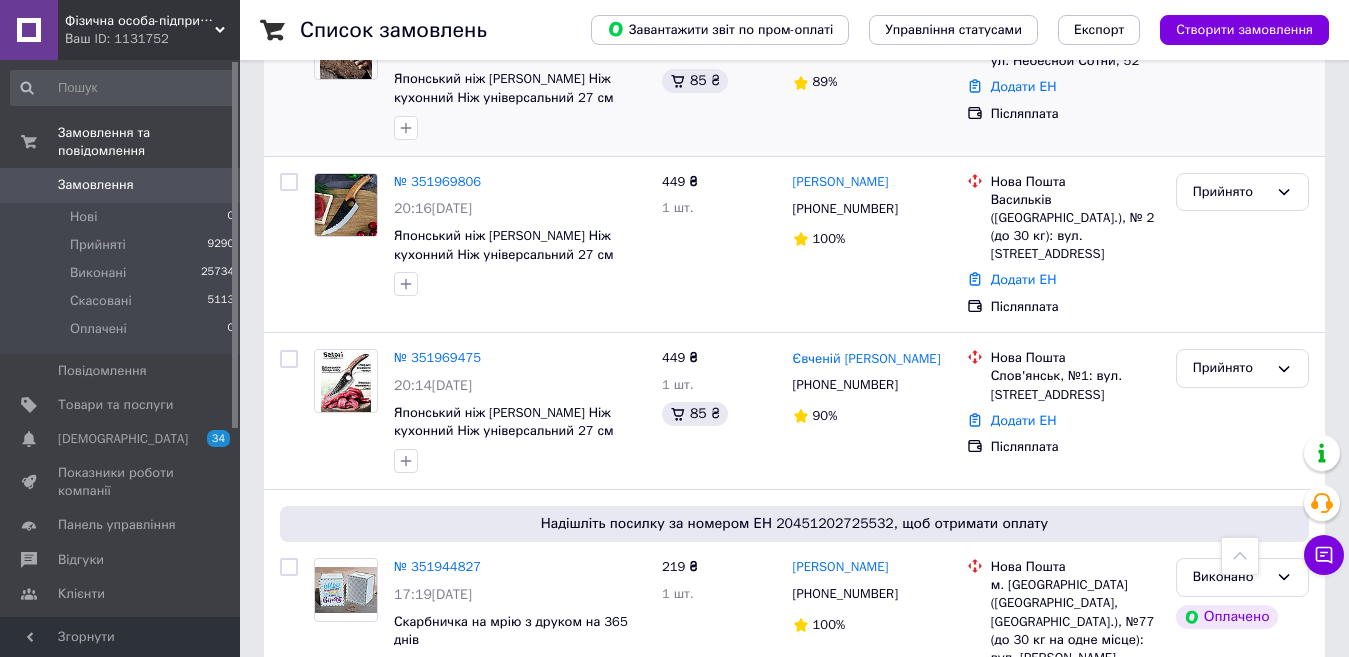 scroll, scrollTop: 1400, scrollLeft: 0, axis: vertical 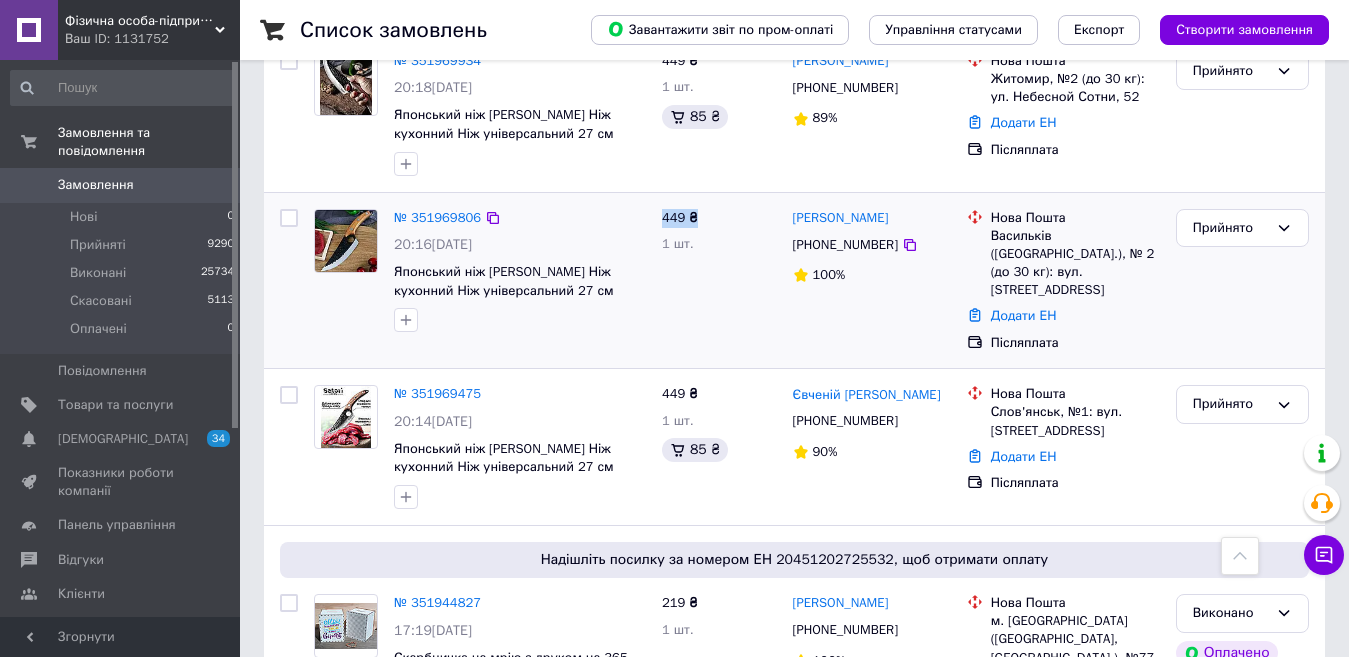 drag, startPoint x: 661, startPoint y: 181, endPoint x: 695, endPoint y: 186, distance: 34.36568 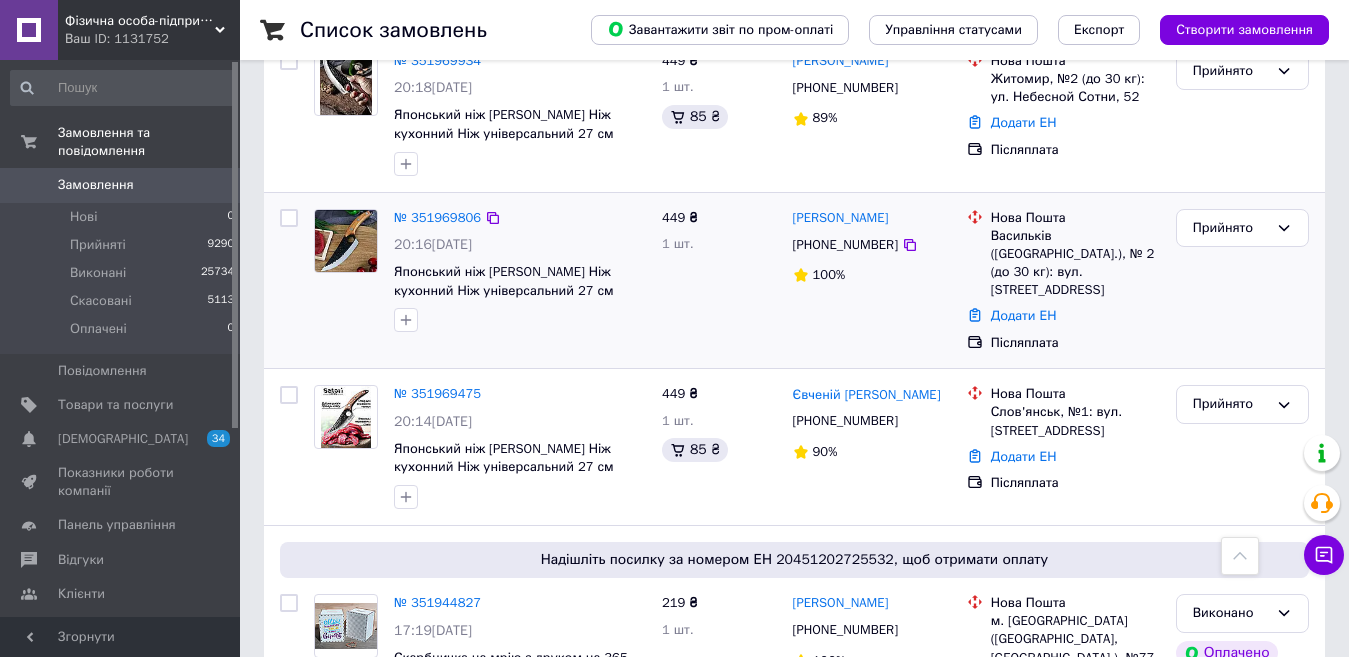 click on "1 шт." at bounding box center [678, 243] 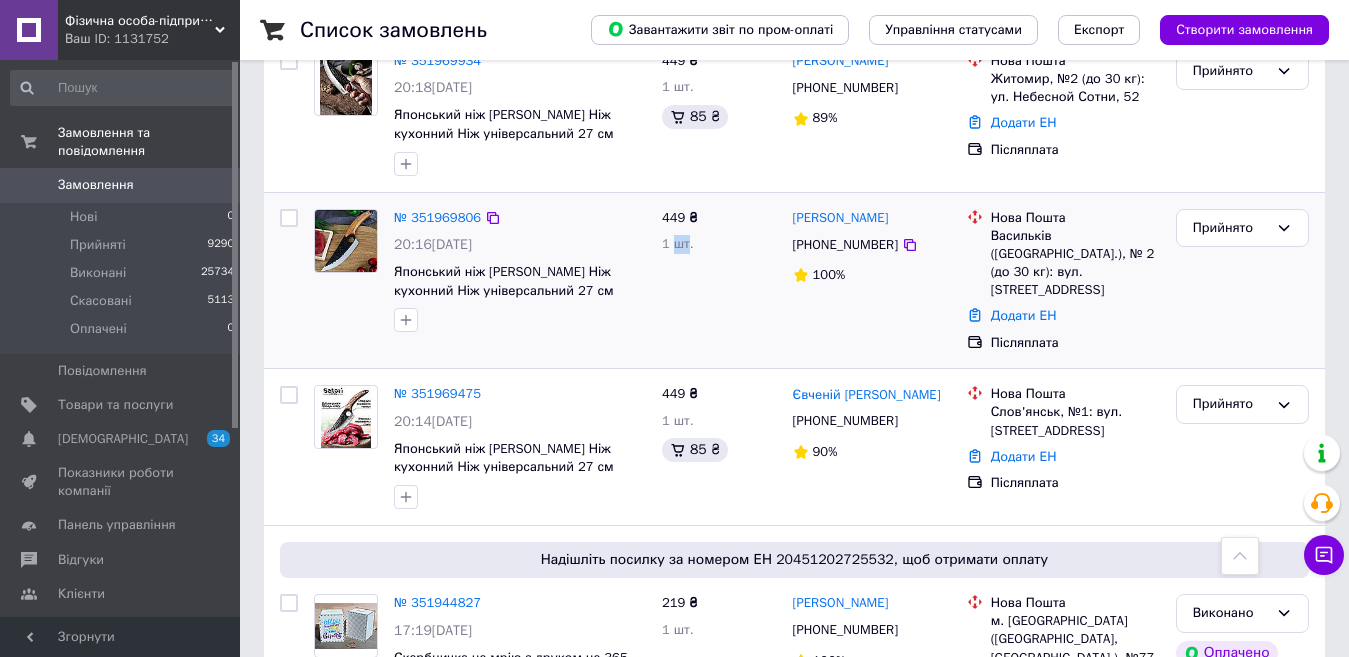 click on "1 шт." at bounding box center (678, 243) 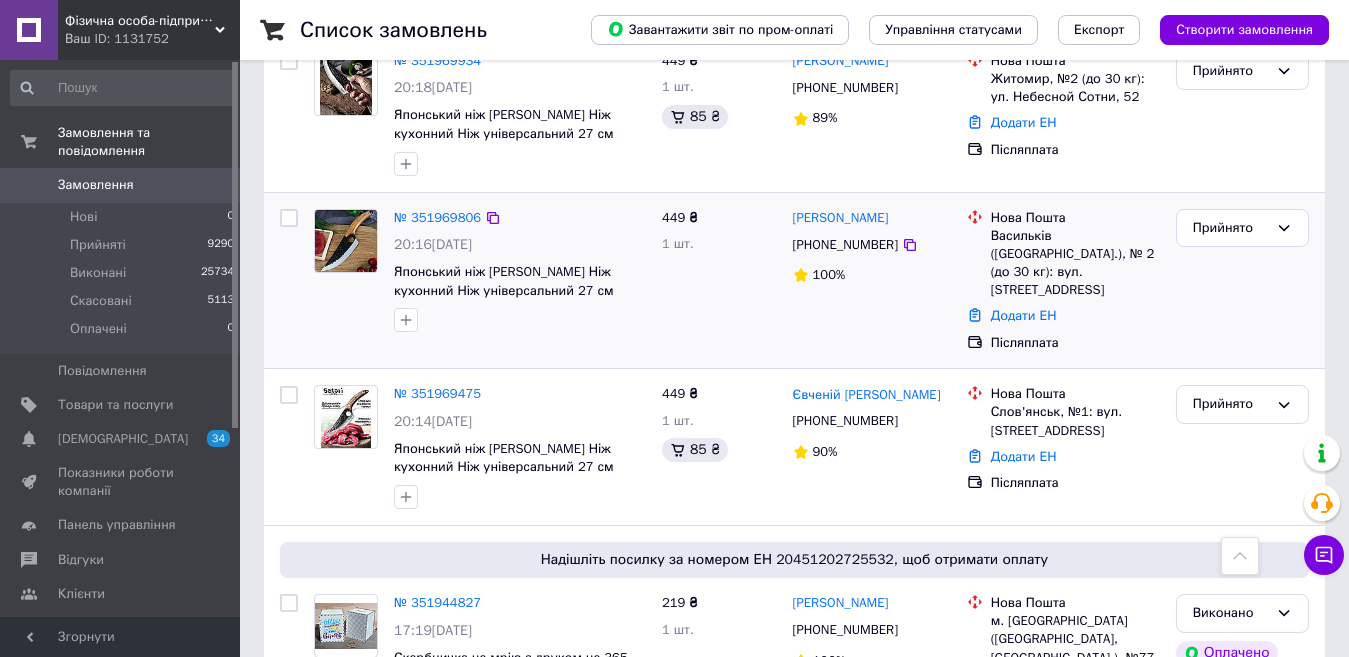 click on "1 шт." at bounding box center (719, 244) 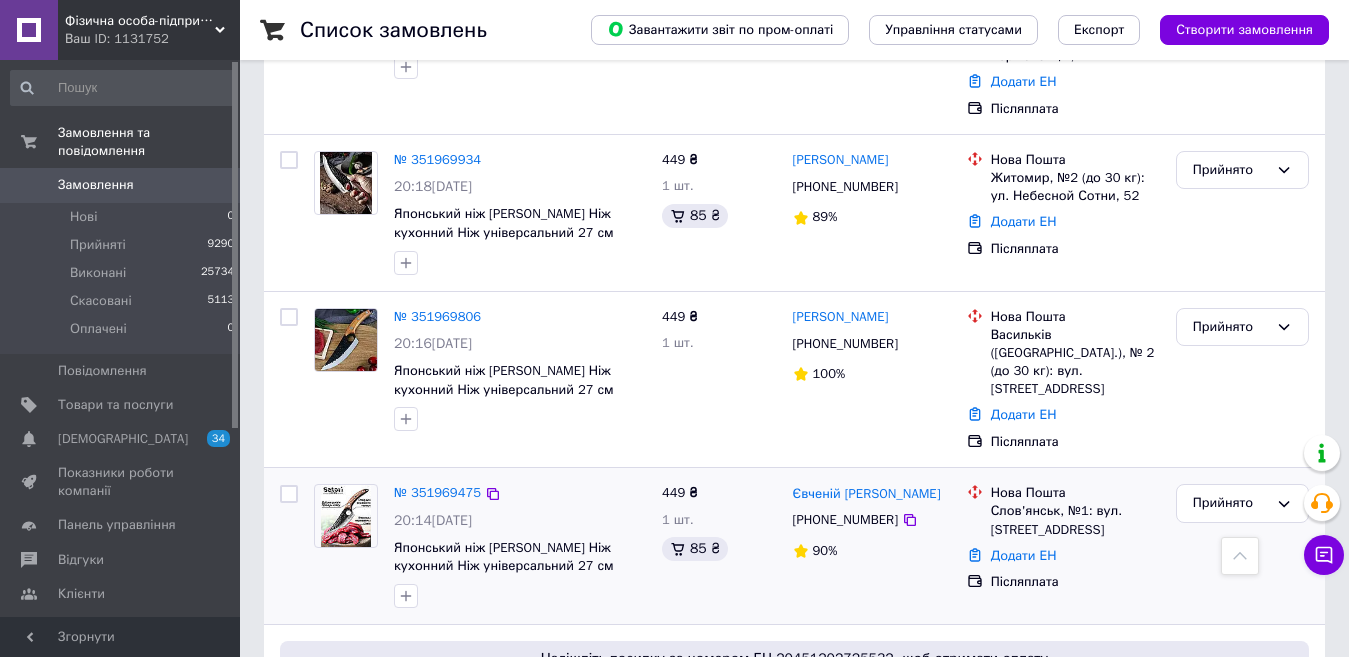 scroll, scrollTop: 1300, scrollLeft: 0, axis: vertical 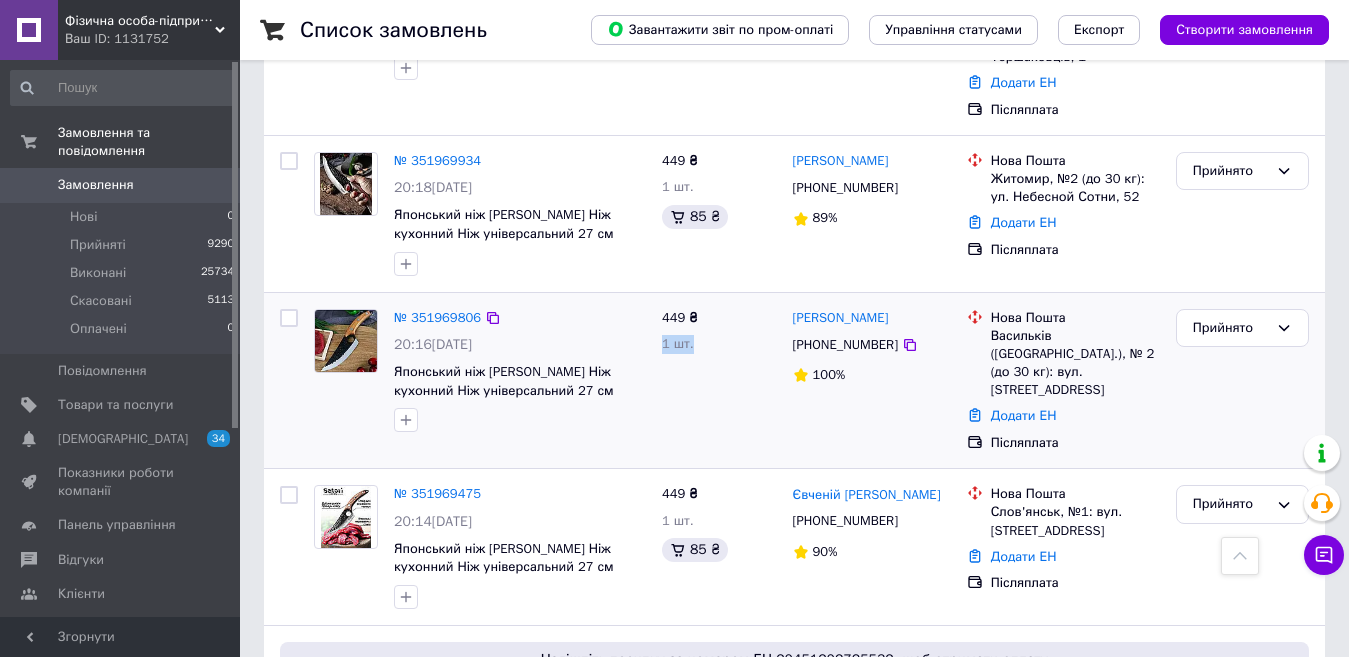 drag, startPoint x: 662, startPoint y: 308, endPoint x: 692, endPoint y: 310, distance: 30.066593 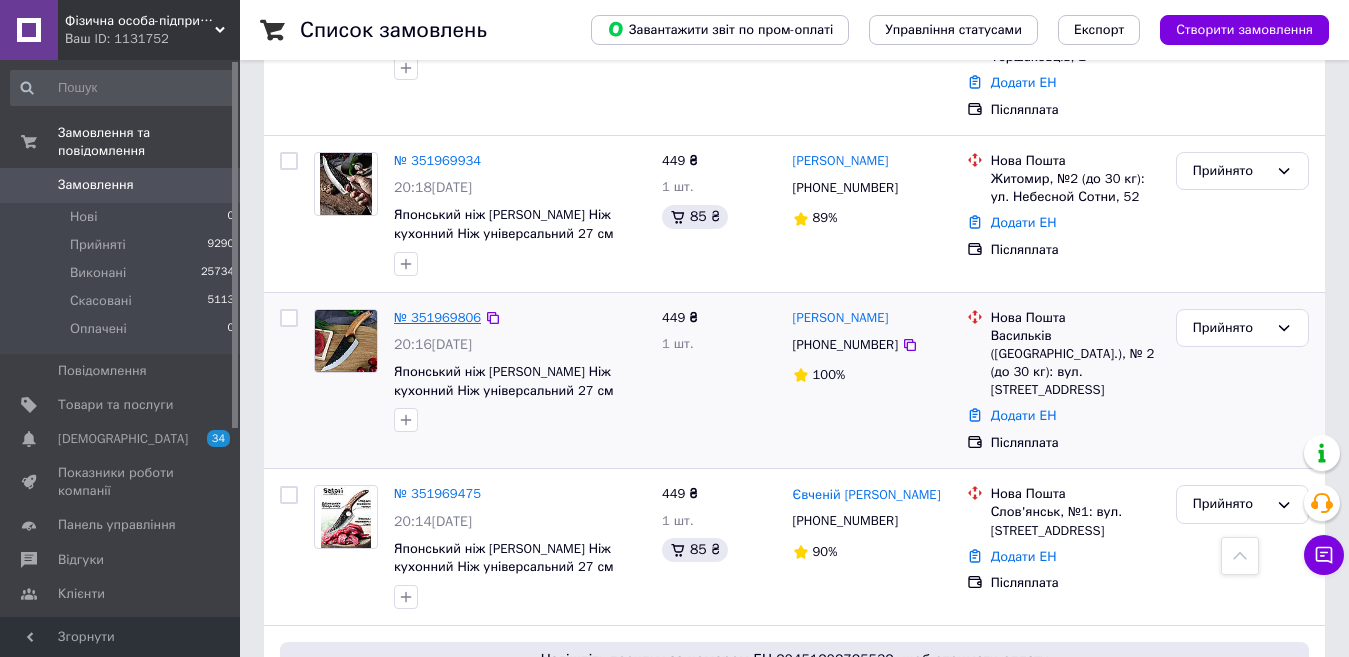 click on "№ 351969806" at bounding box center (437, 317) 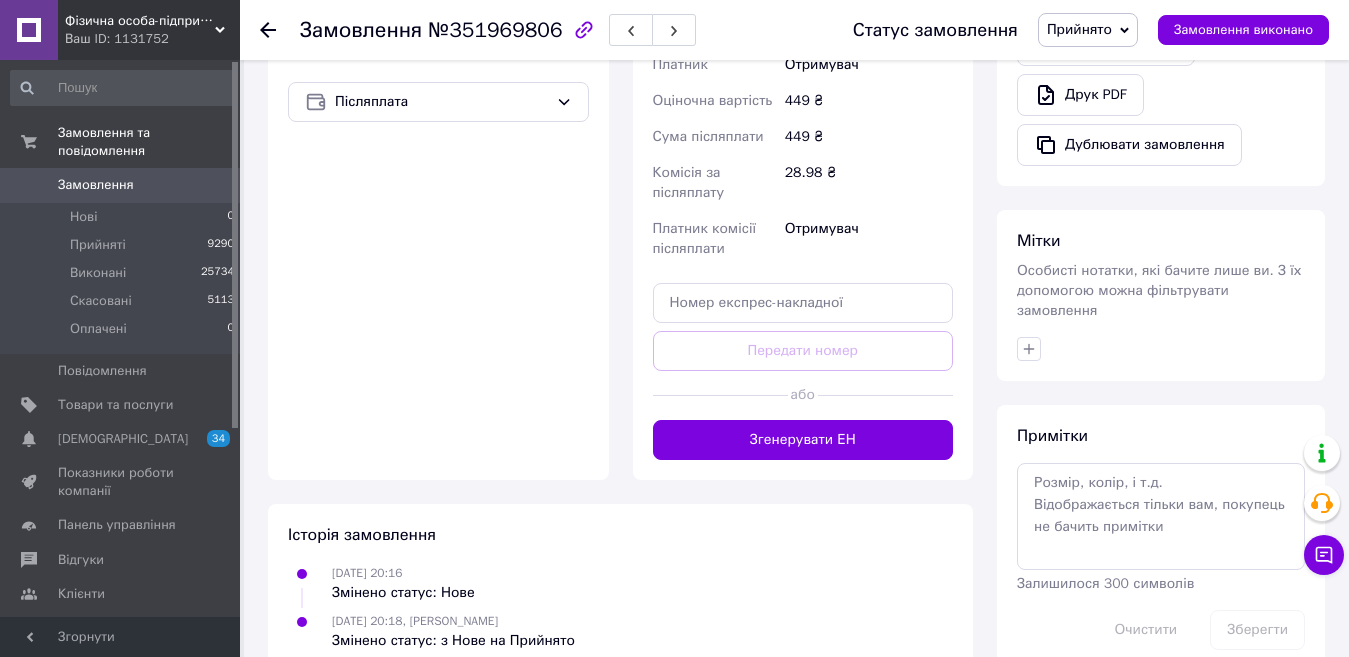 scroll, scrollTop: 700, scrollLeft: 0, axis: vertical 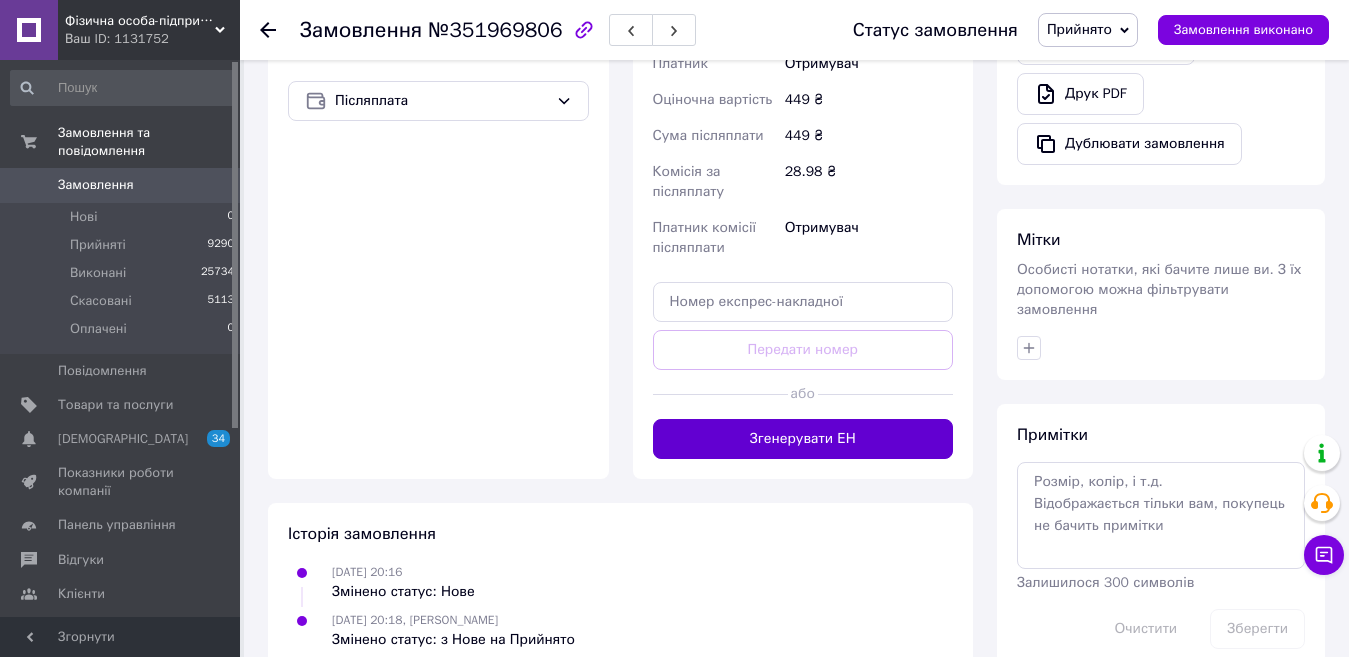 click on "Згенерувати ЕН" at bounding box center [803, 439] 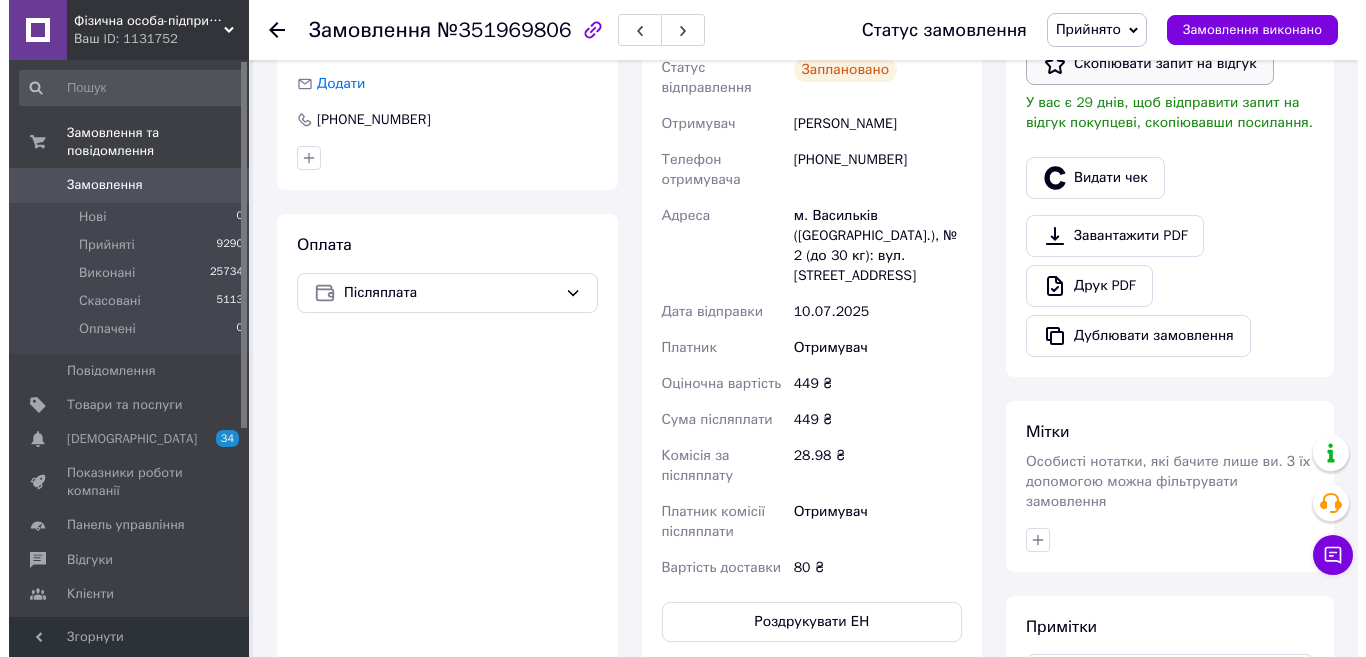 scroll, scrollTop: 400, scrollLeft: 0, axis: vertical 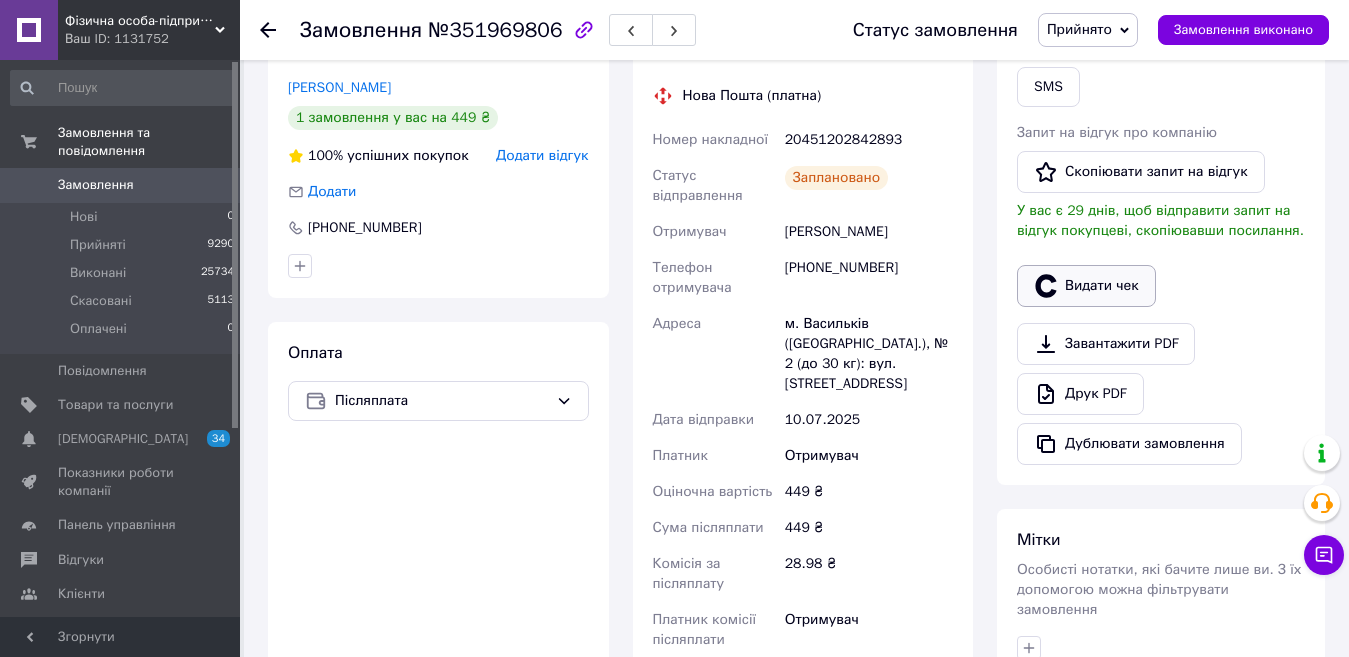 click on "Видати чек" at bounding box center [1086, 286] 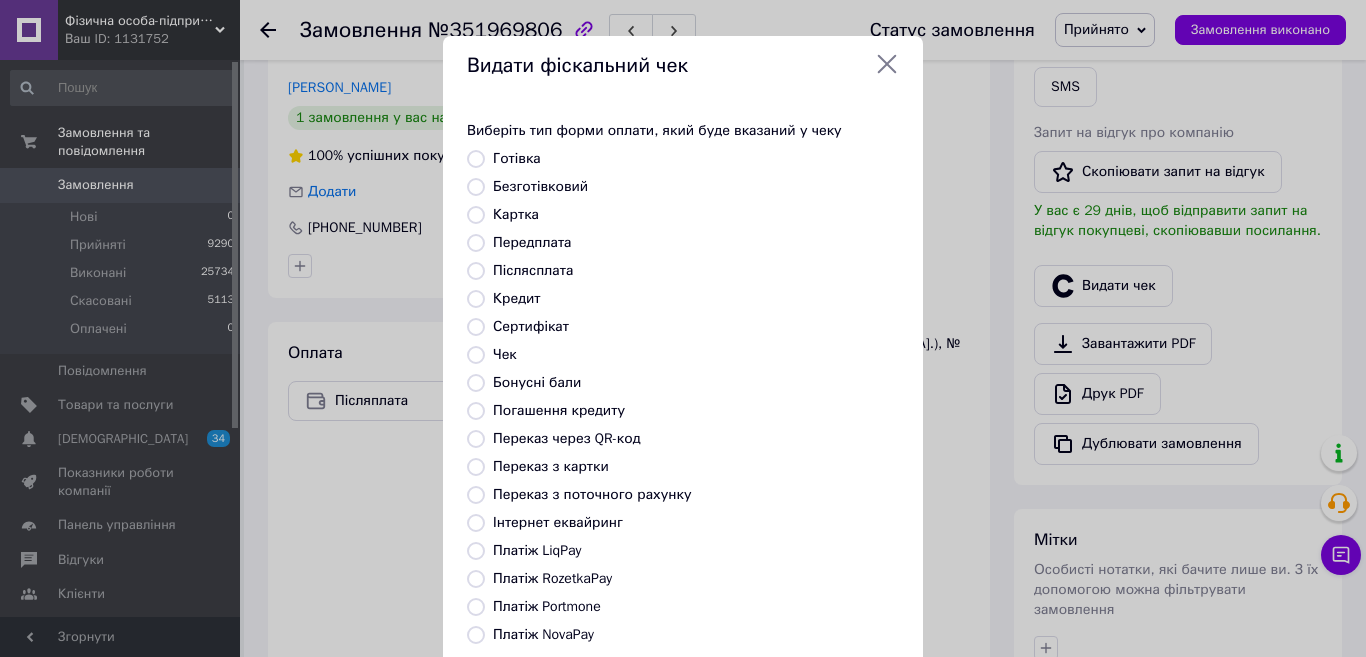 click on "Безготівковий" at bounding box center (540, 186) 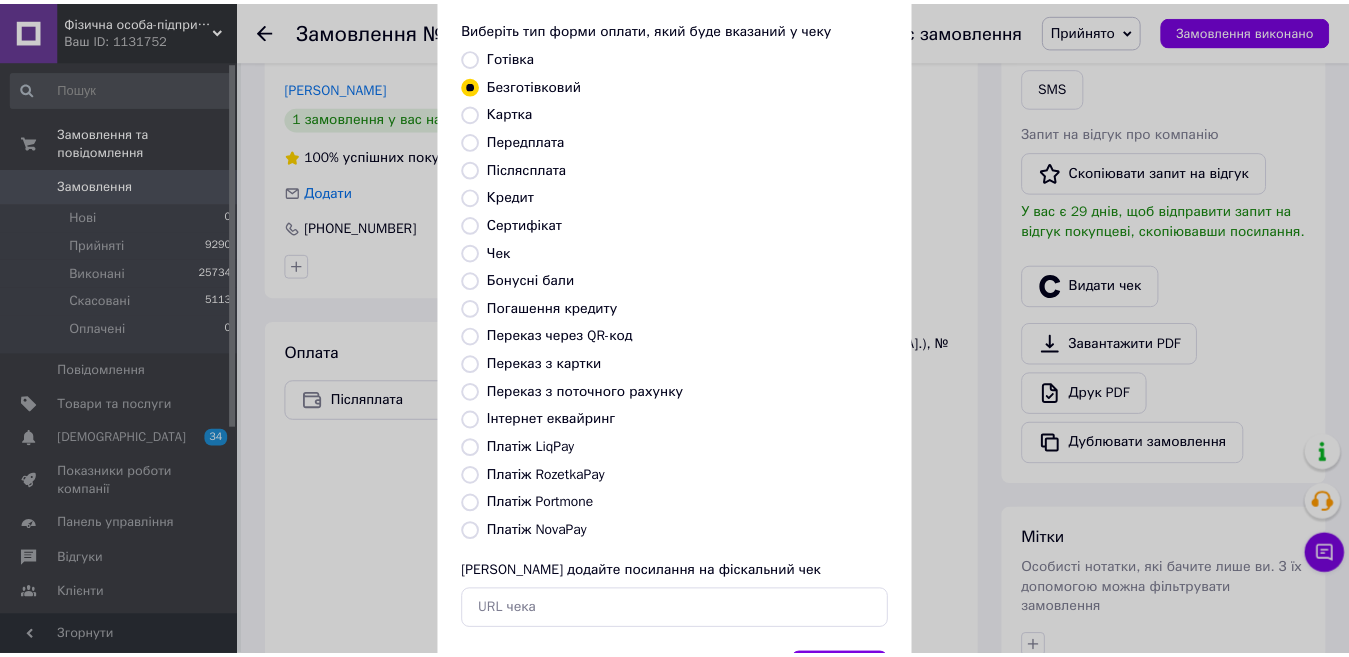 scroll, scrollTop: 202, scrollLeft: 0, axis: vertical 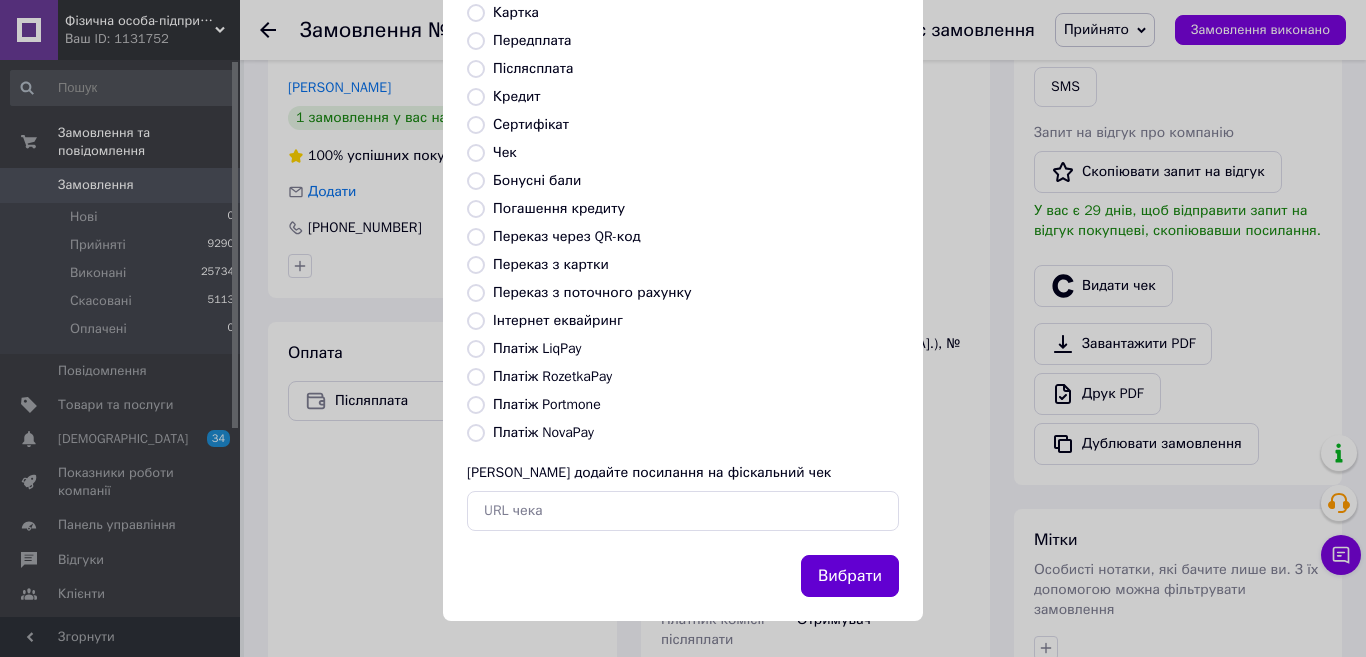 click on "Вибрати" at bounding box center [850, 576] 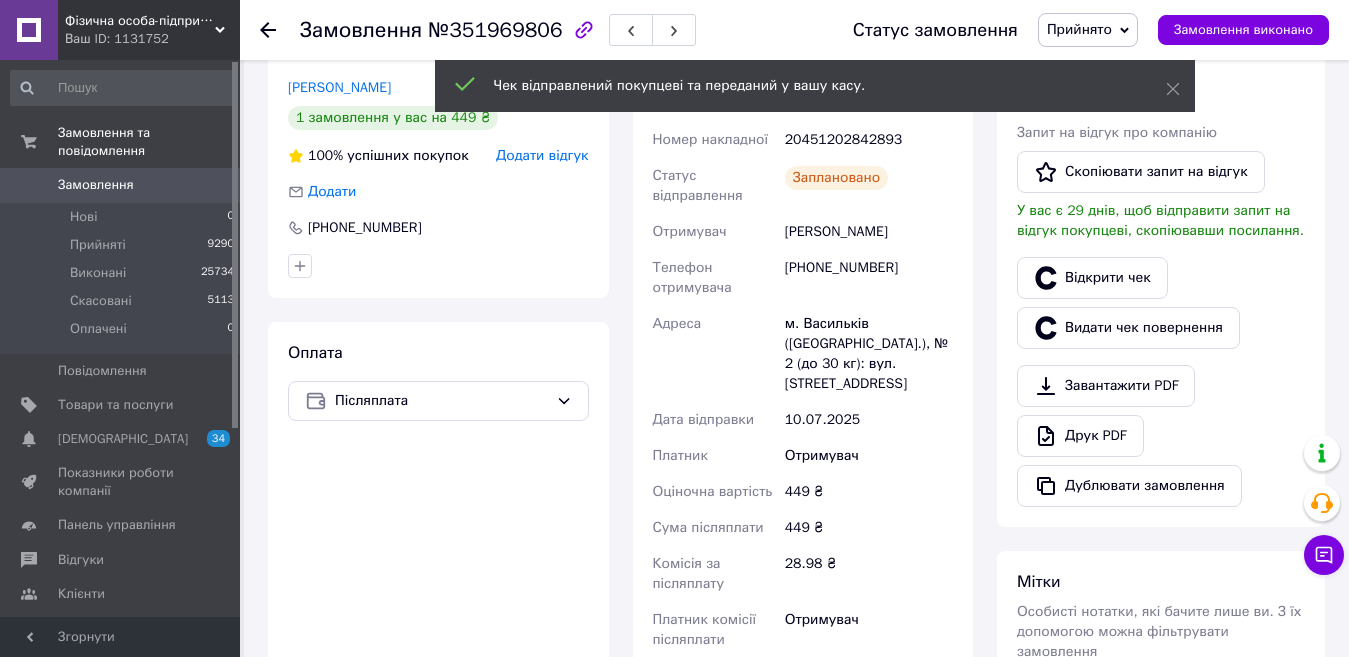 click on "Статус замовлення Прийнято Виконано Скасовано Оплачено Замовлення виконано" at bounding box center [1071, 30] 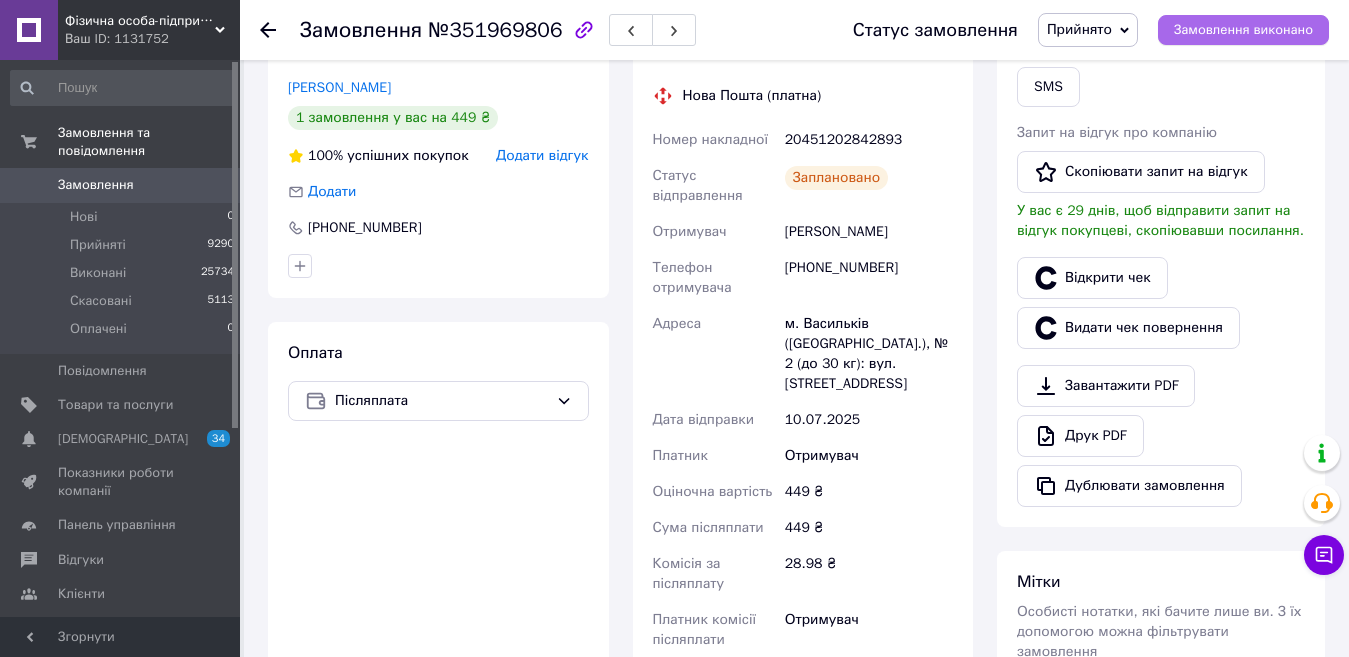 click on "Замовлення виконано" at bounding box center [1243, 30] 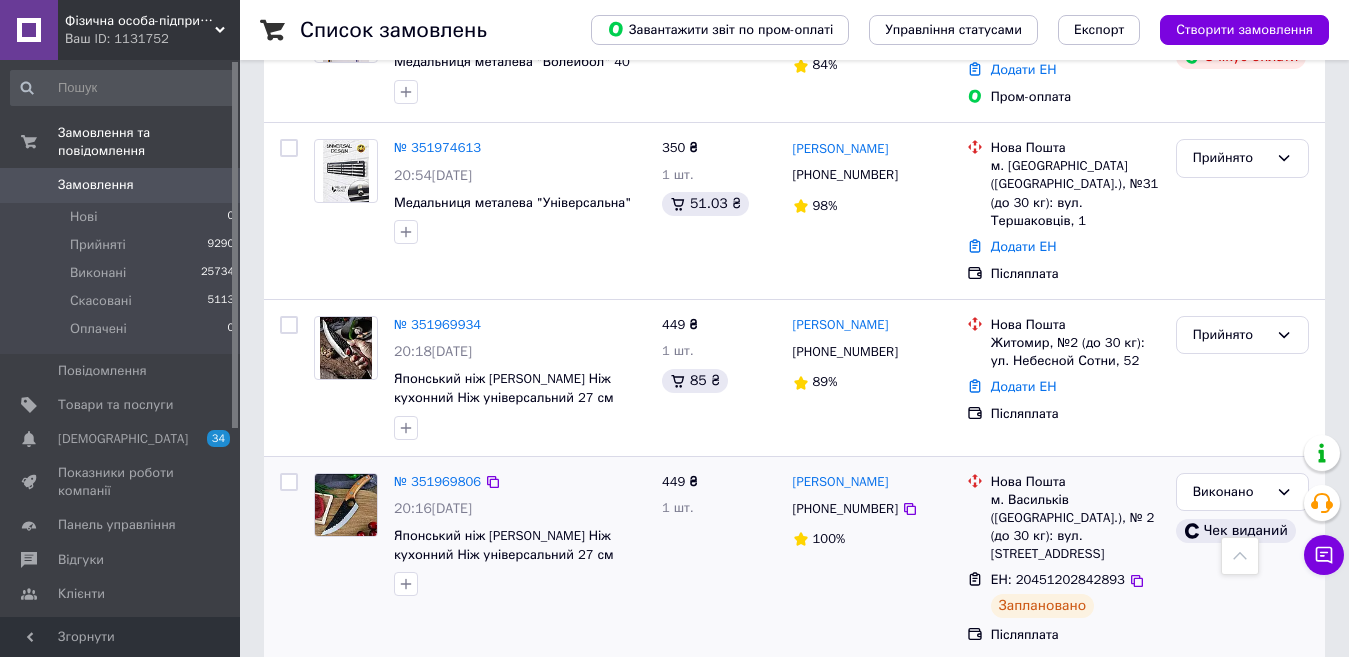scroll, scrollTop: 1100, scrollLeft: 0, axis: vertical 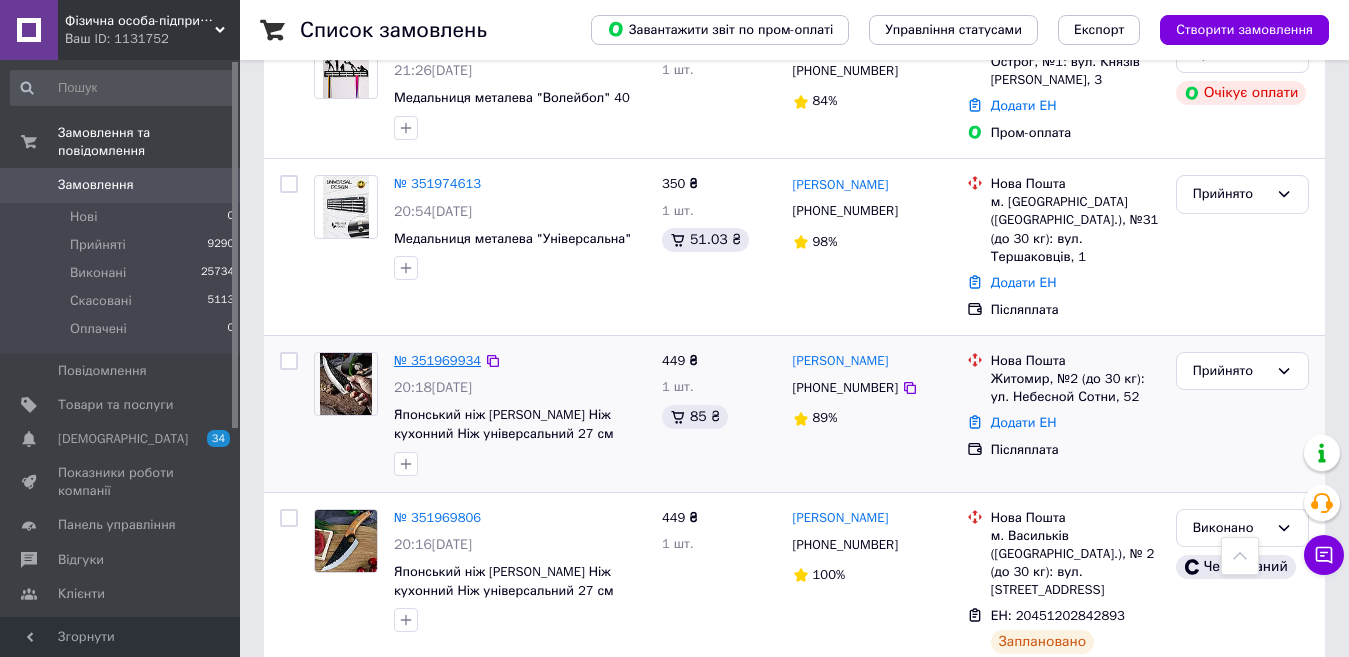 click on "№ 351969934" at bounding box center [437, 360] 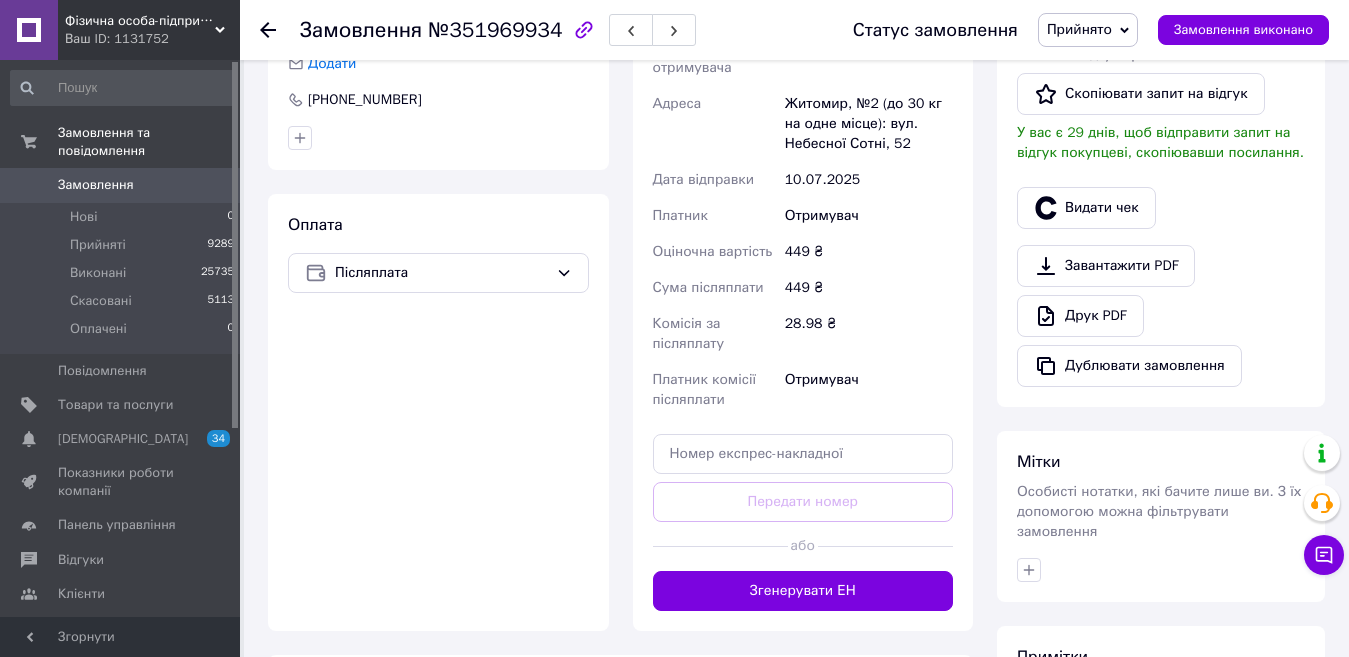 scroll, scrollTop: 486, scrollLeft: 0, axis: vertical 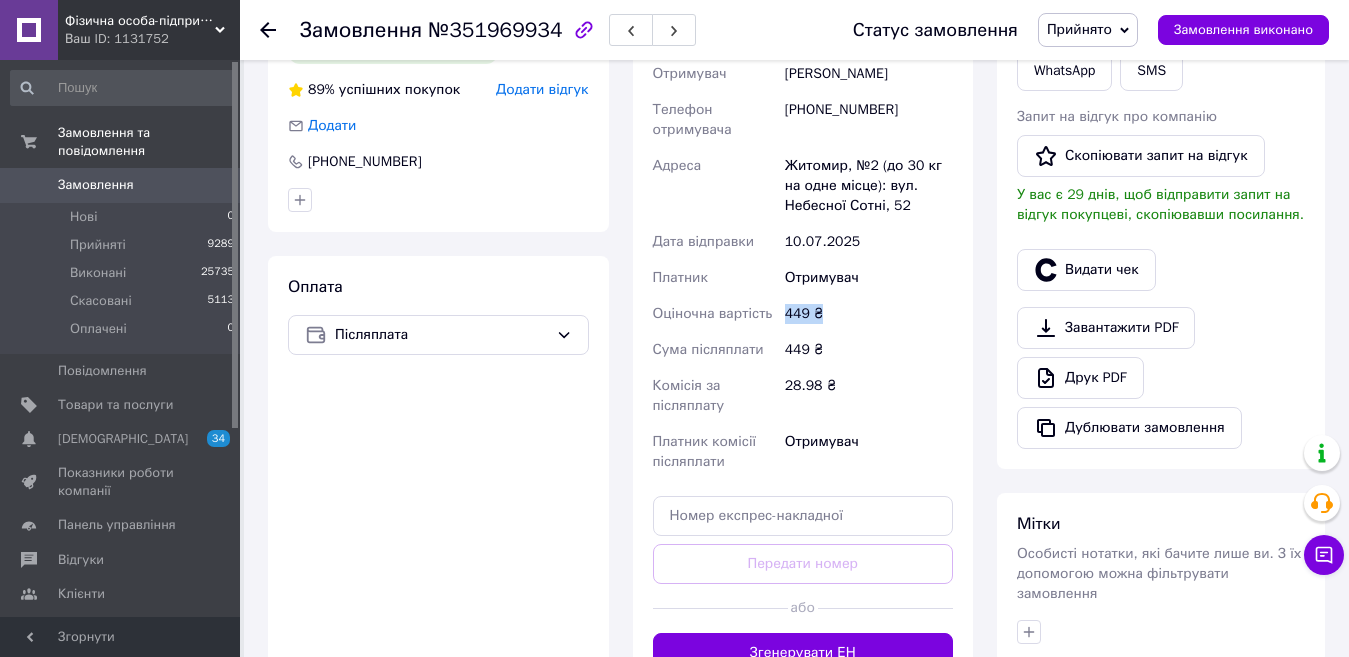 drag, startPoint x: 785, startPoint y: 291, endPoint x: 817, endPoint y: 295, distance: 32.24903 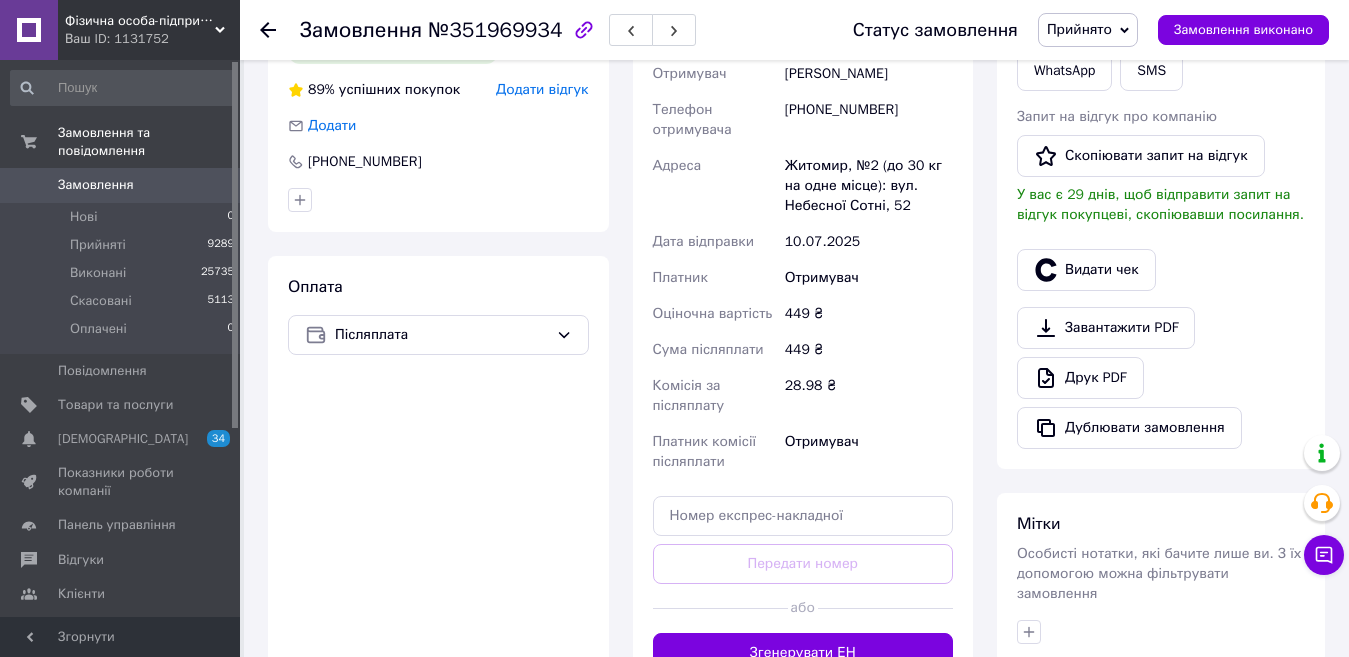 click on "449 ₴" at bounding box center [869, 350] 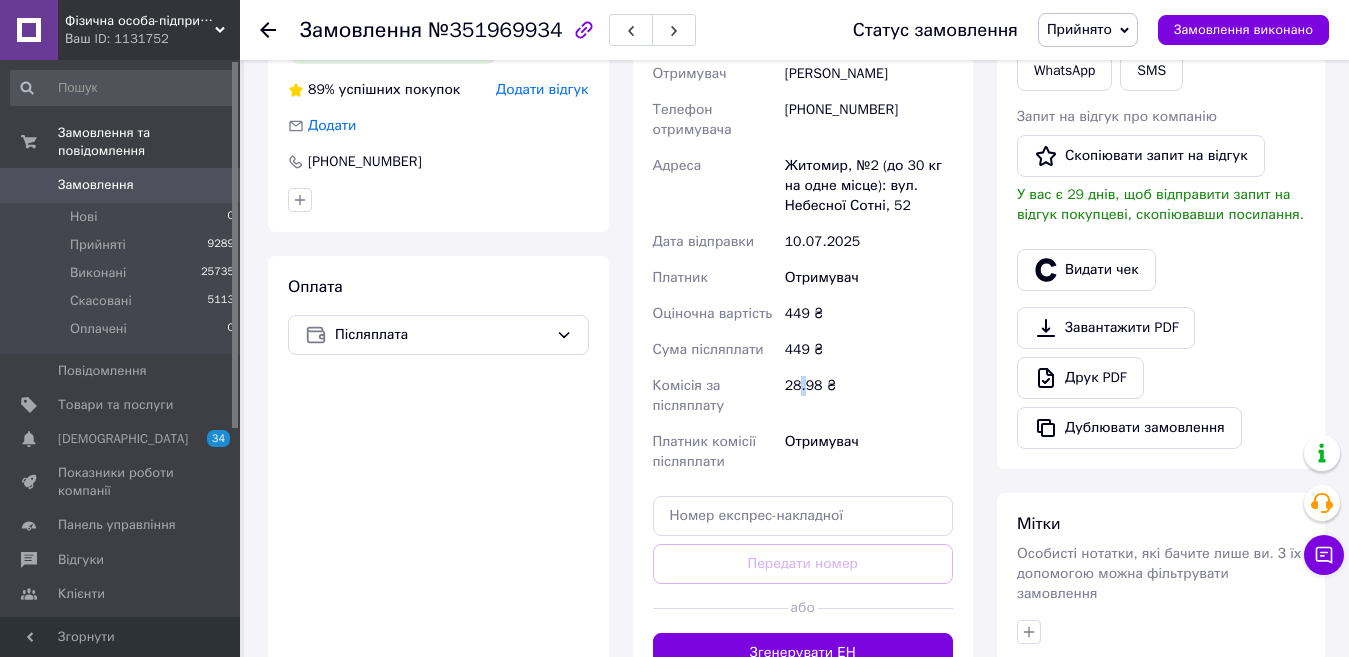 click on "28.98 ₴" at bounding box center [869, 396] 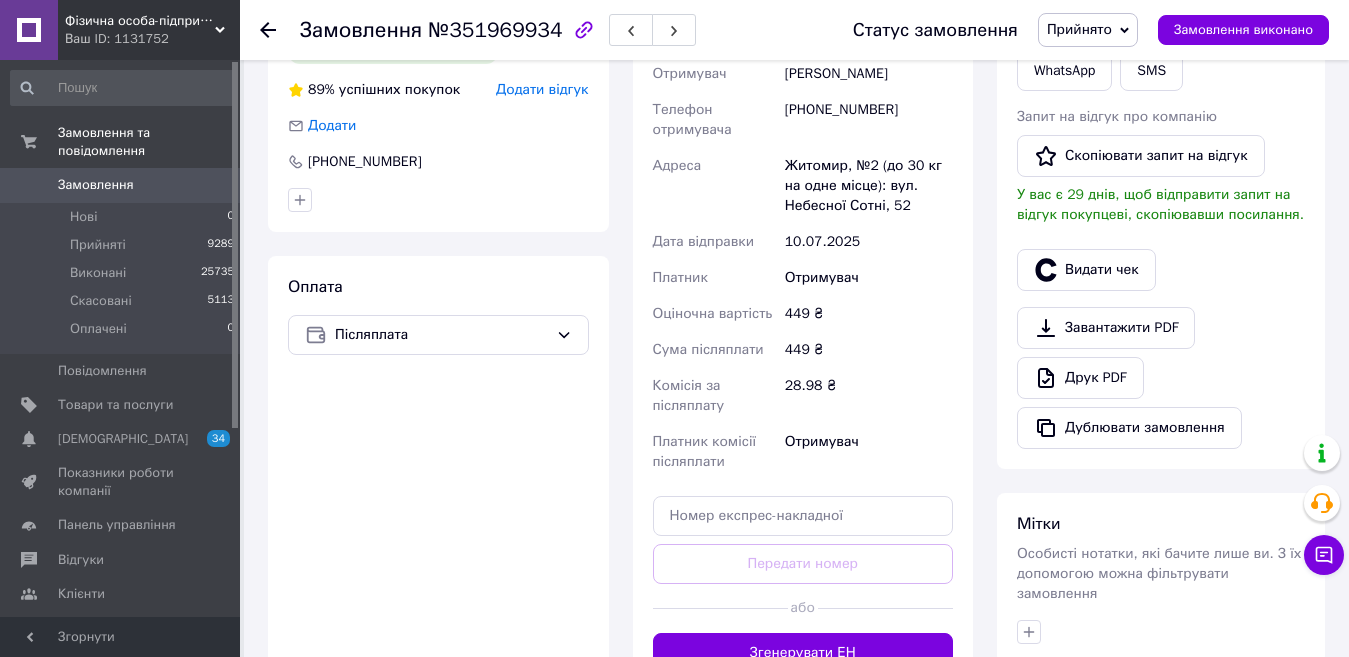 click on "або" at bounding box center (803, 608) 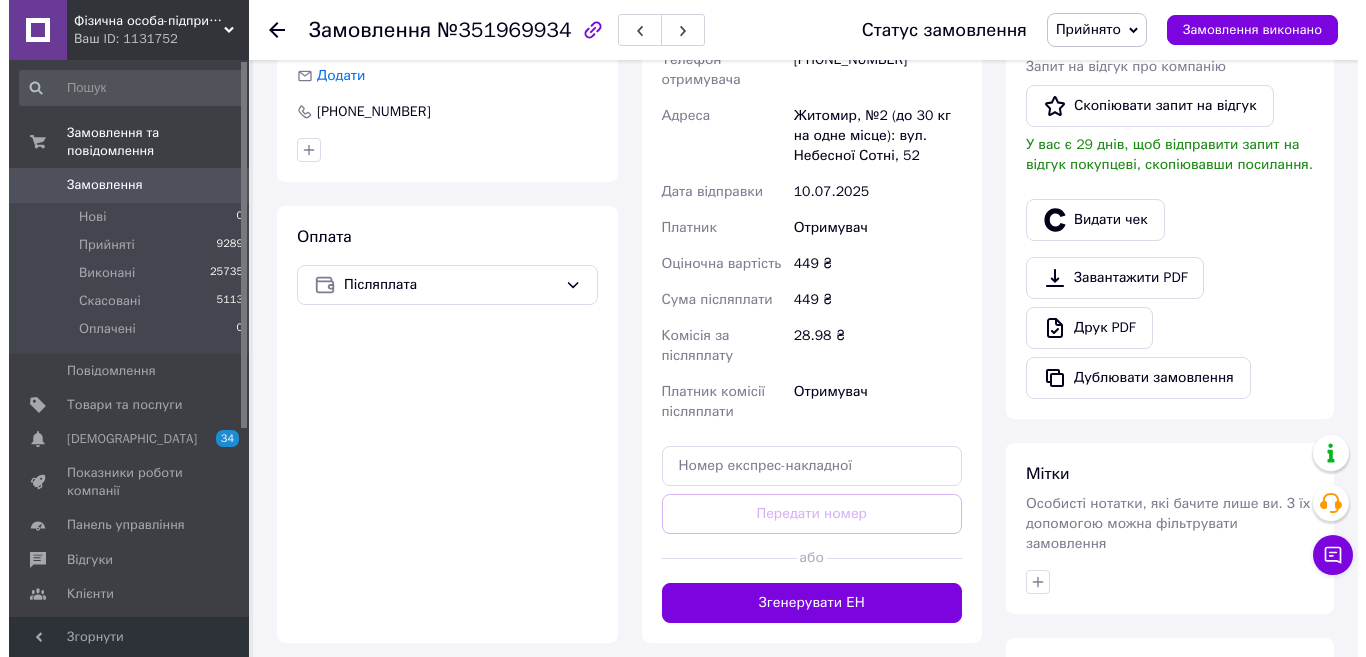 scroll, scrollTop: 586, scrollLeft: 0, axis: vertical 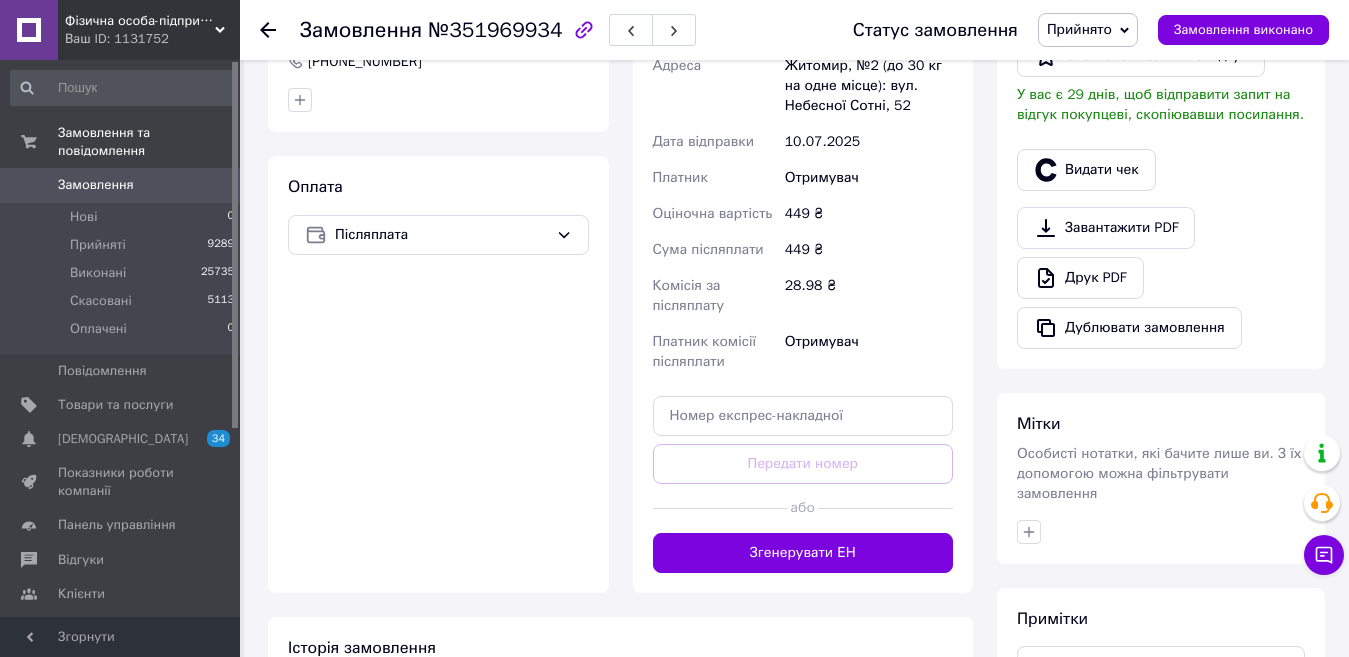 click on "Всього 1 товар 449 ₴ Доставка Необхідно уточнити Знижка Додати Всього до сплати 449 ₴ Комісія за замовлення 85 ₴ Дії Написати покупцеві   Чат Viber Telegram WhatsApp SMS Запит на відгук про компанію   Скопіювати запит на відгук У вас є 29 днів, щоб відправити запит на відгук покупцеві, скопіювавши посилання.   Видати чек   Завантажити PDF   Друк PDF   Дублювати замовлення Мітки Особисті нотатки, які бачите лише ви. З їх допомогою можна фільтрувати замовлення Примітки Залишилося 300 символів Очистити Зберегти" at bounding box center [1161, 175] 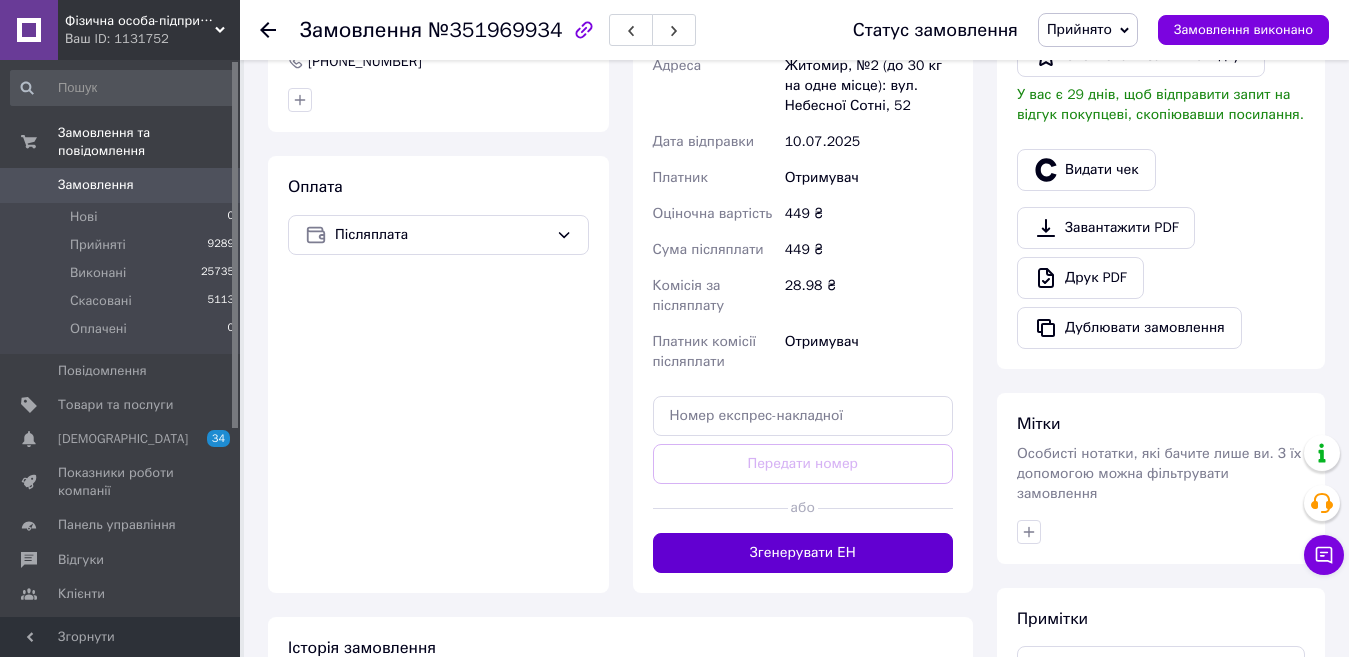 click on "Згенерувати ЕН" at bounding box center (803, 553) 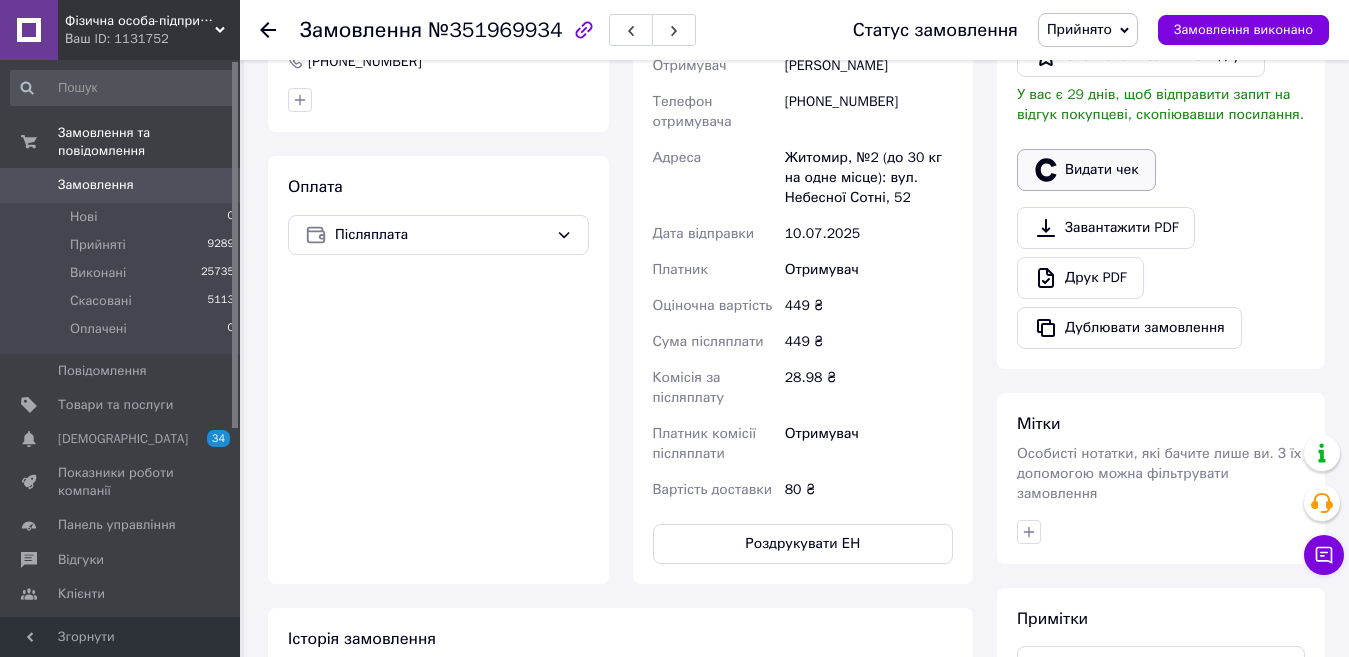 click on "Видати чек" at bounding box center [1086, 170] 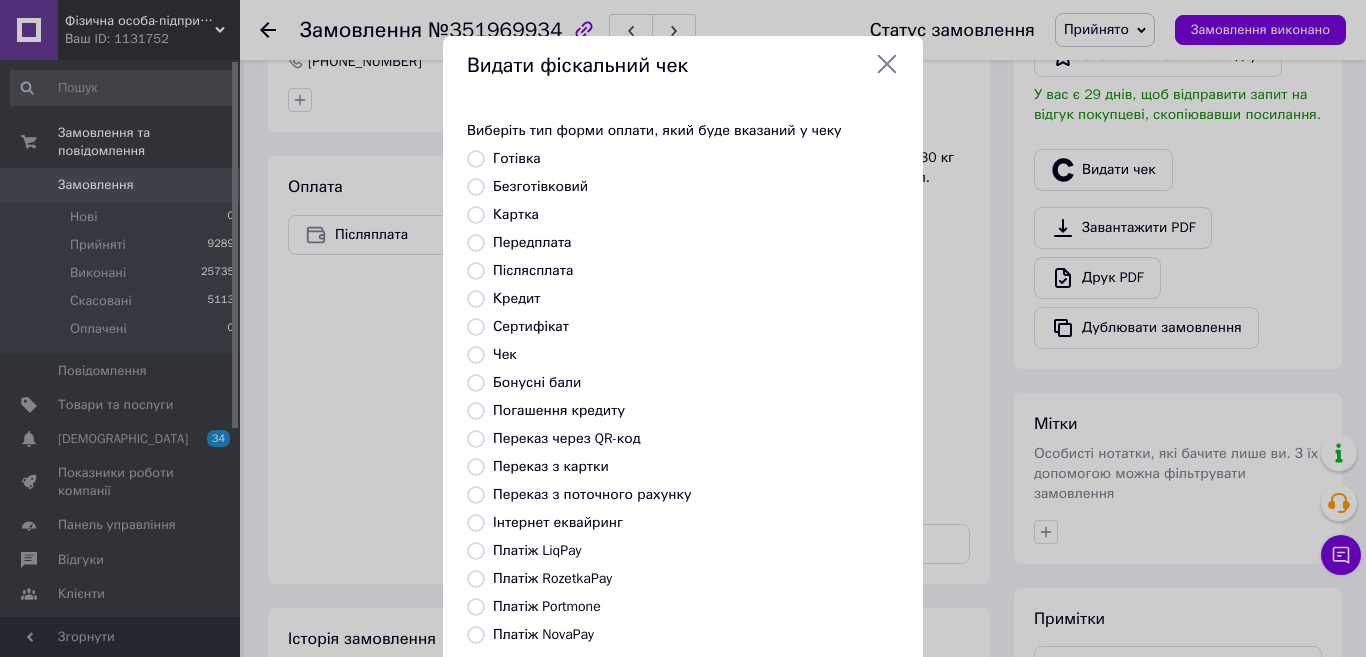 click on "Безготівковий" at bounding box center (540, 186) 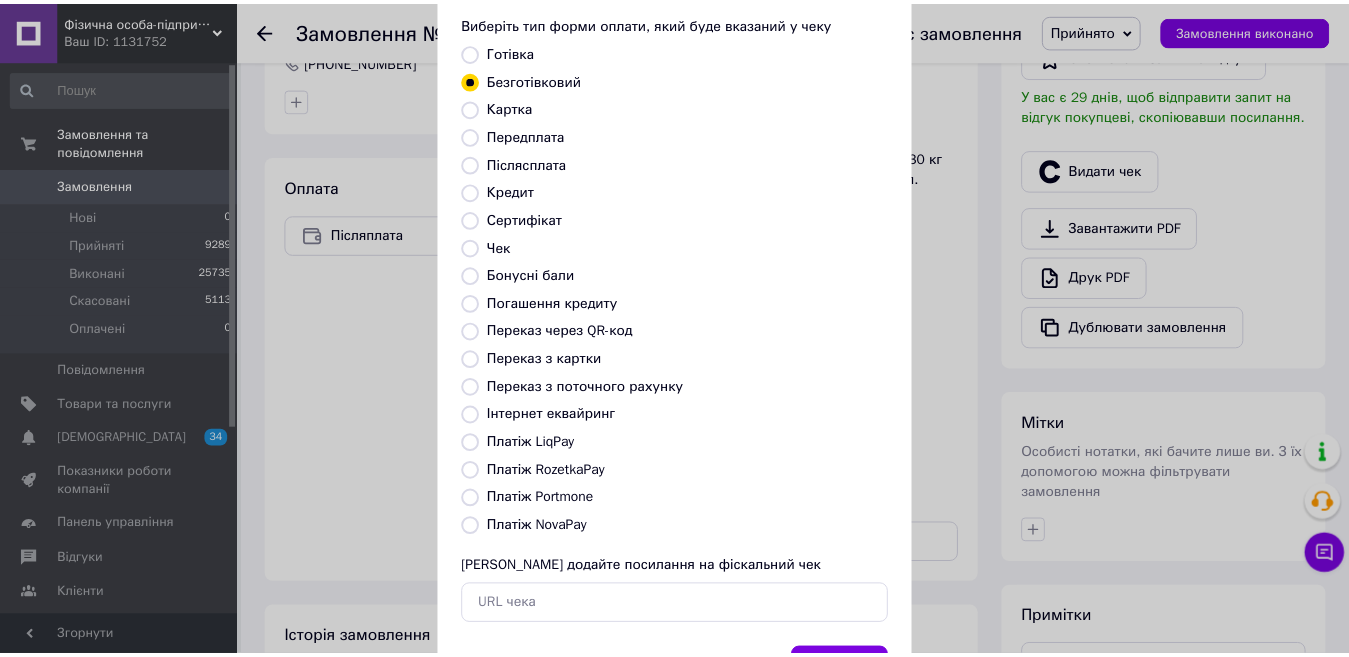 scroll, scrollTop: 202, scrollLeft: 0, axis: vertical 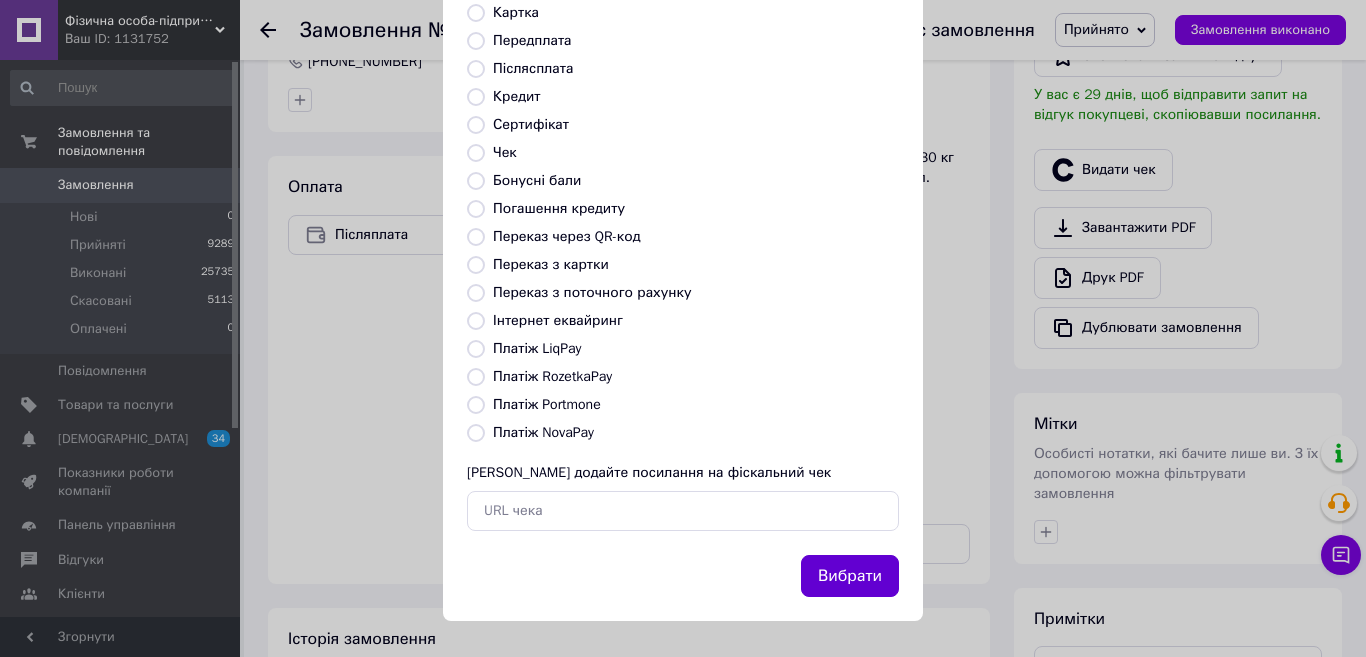 click on "Вибрати" at bounding box center [850, 576] 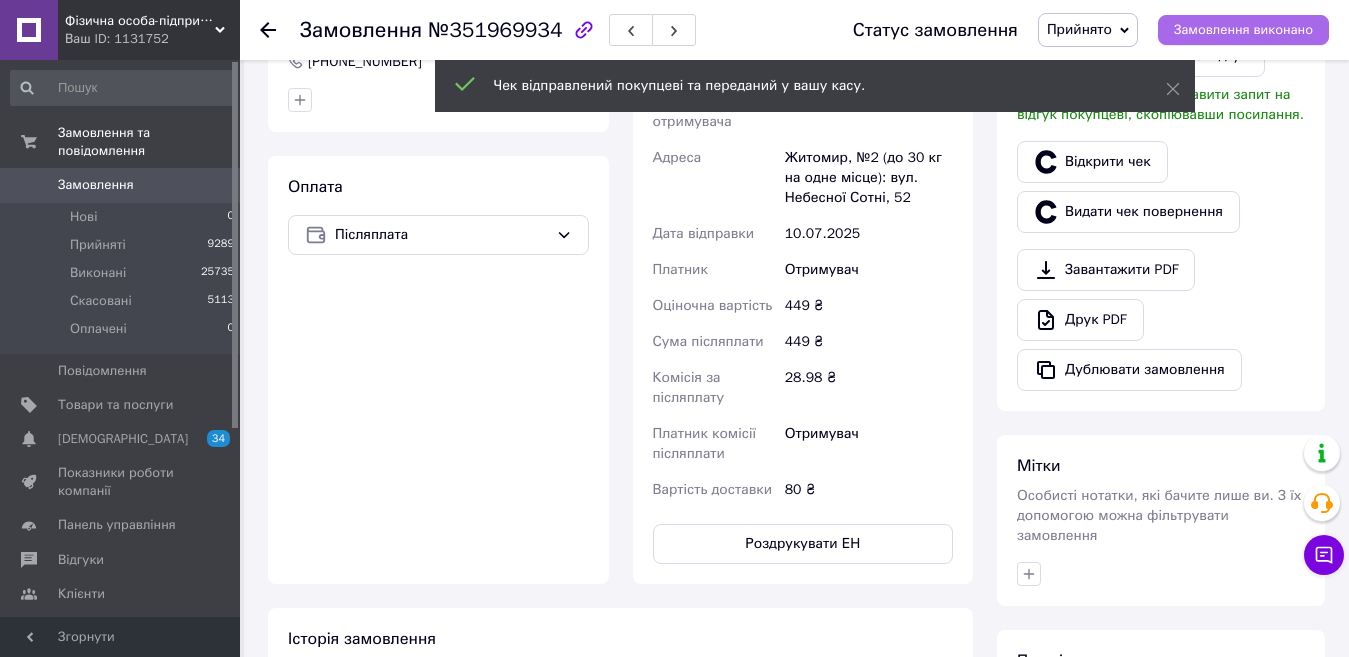 click on "Замовлення виконано" at bounding box center [1243, 30] 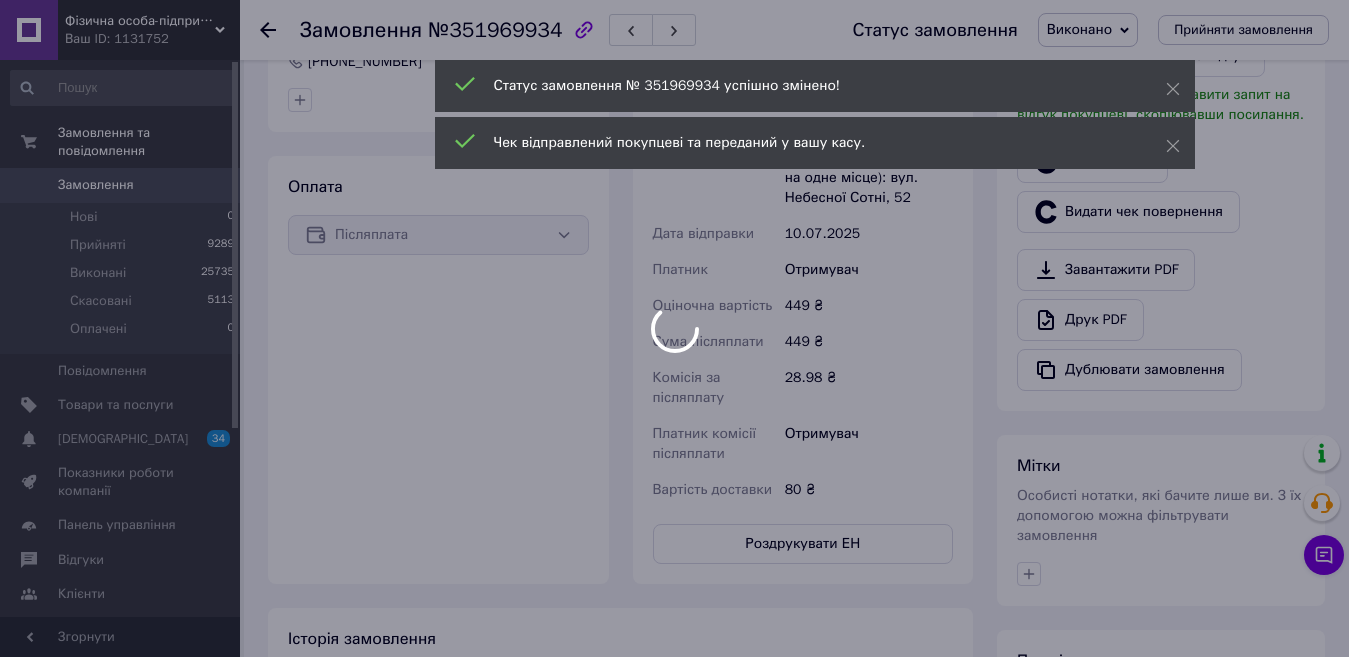 scroll, scrollTop: 550, scrollLeft: 0, axis: vertical 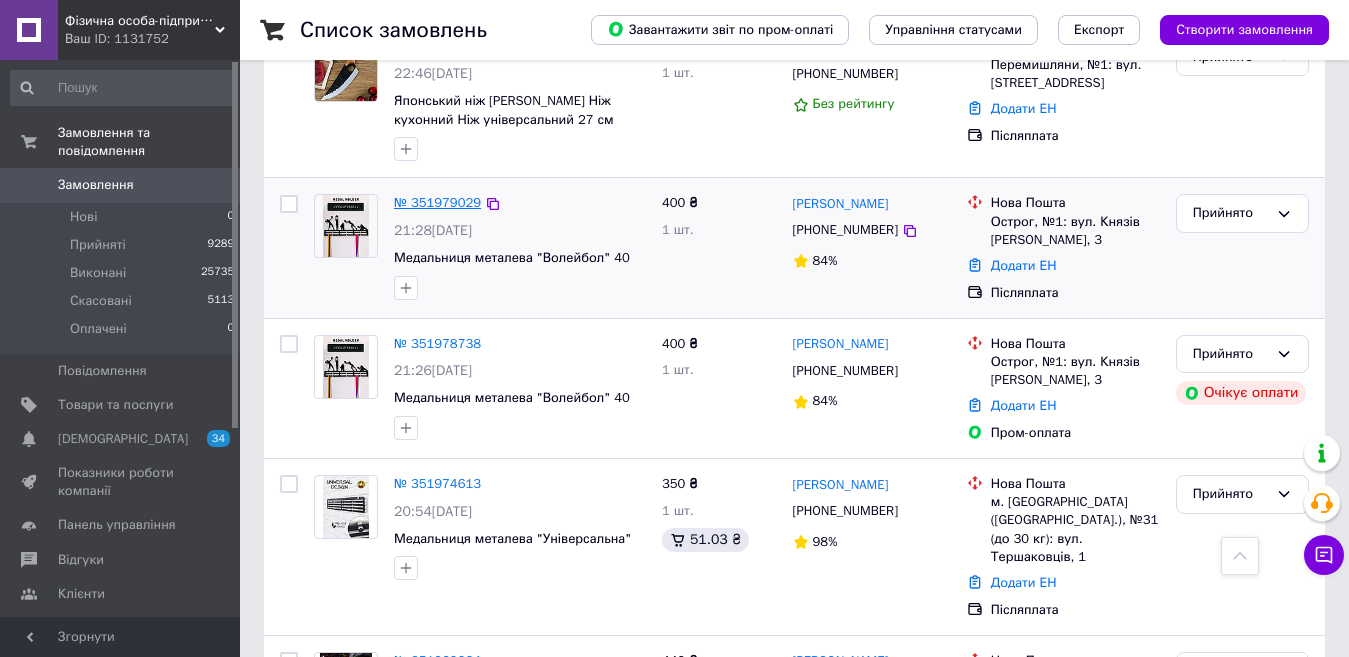 click on "№ 351979029" at bounding box center (437, 202) 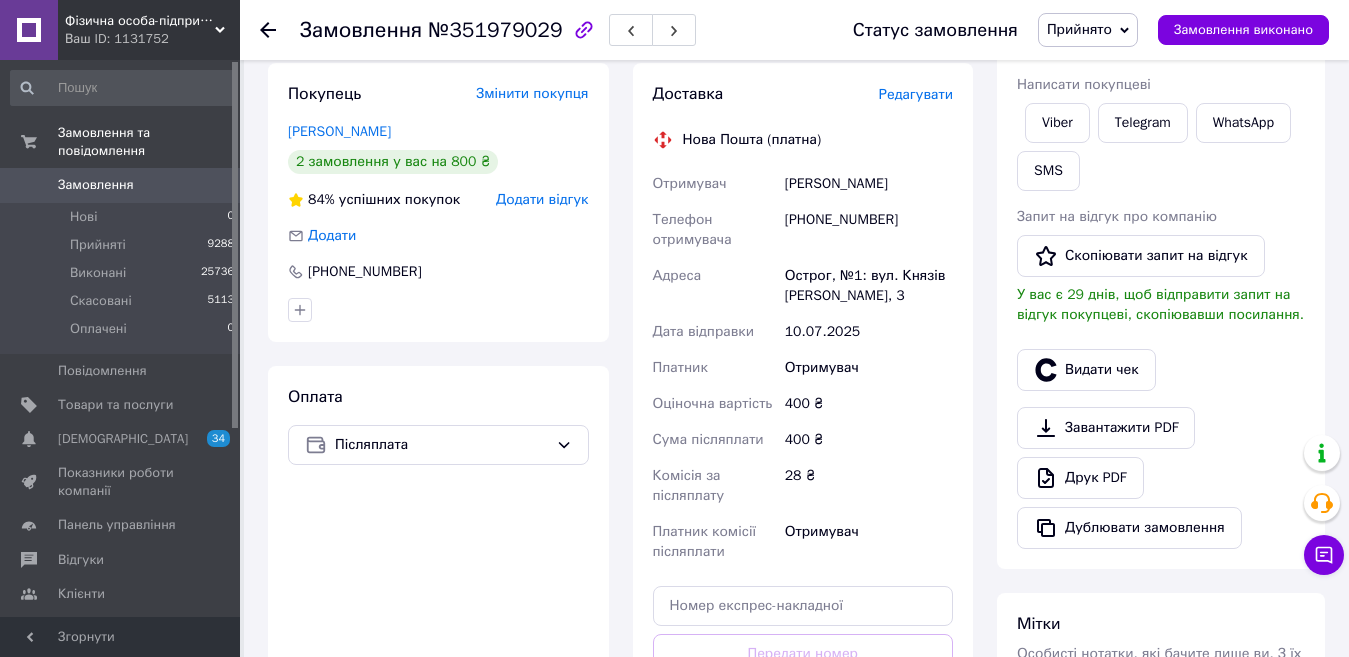 scroll, scrollTop: 416, scrollLeft: 0, axis: vertical 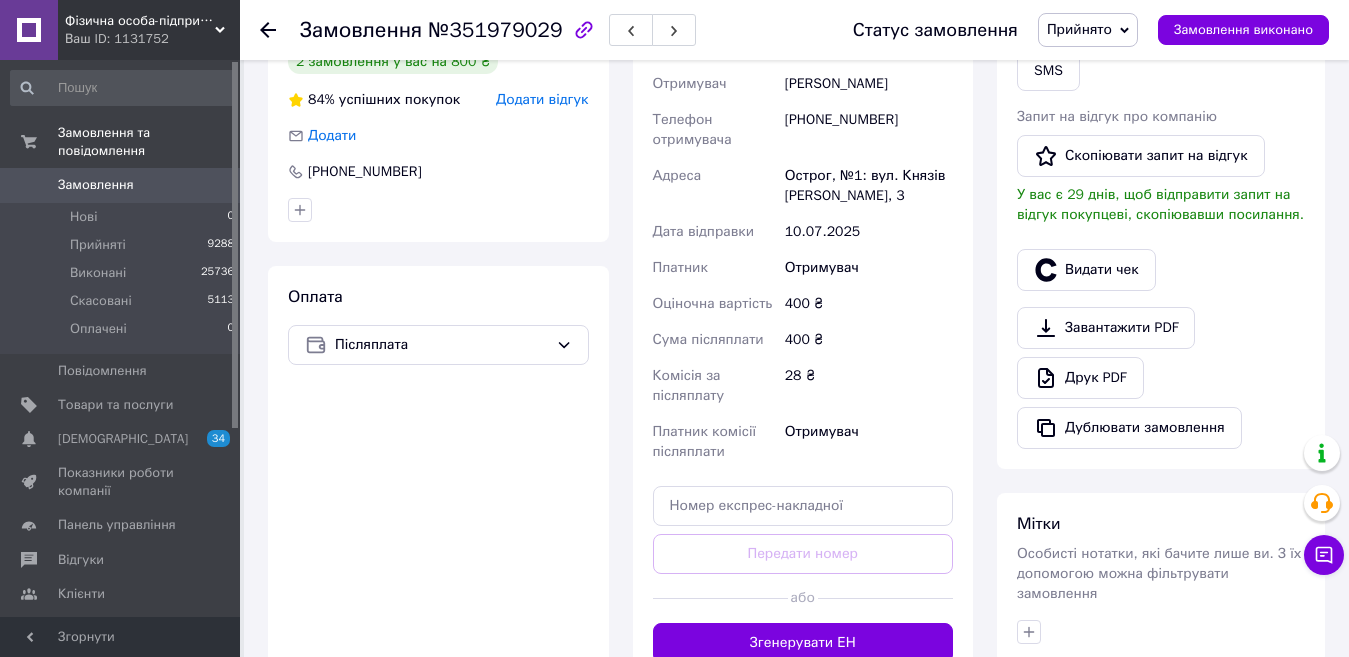 click on "Покупець Змінити покупця Возніцька Руслана 2 замовлення у вас на 800 ₴ 84%   успішних покупок Додати відгук Додати +380688503635 Оплата Післяплата" at bounding box center [438, 323] 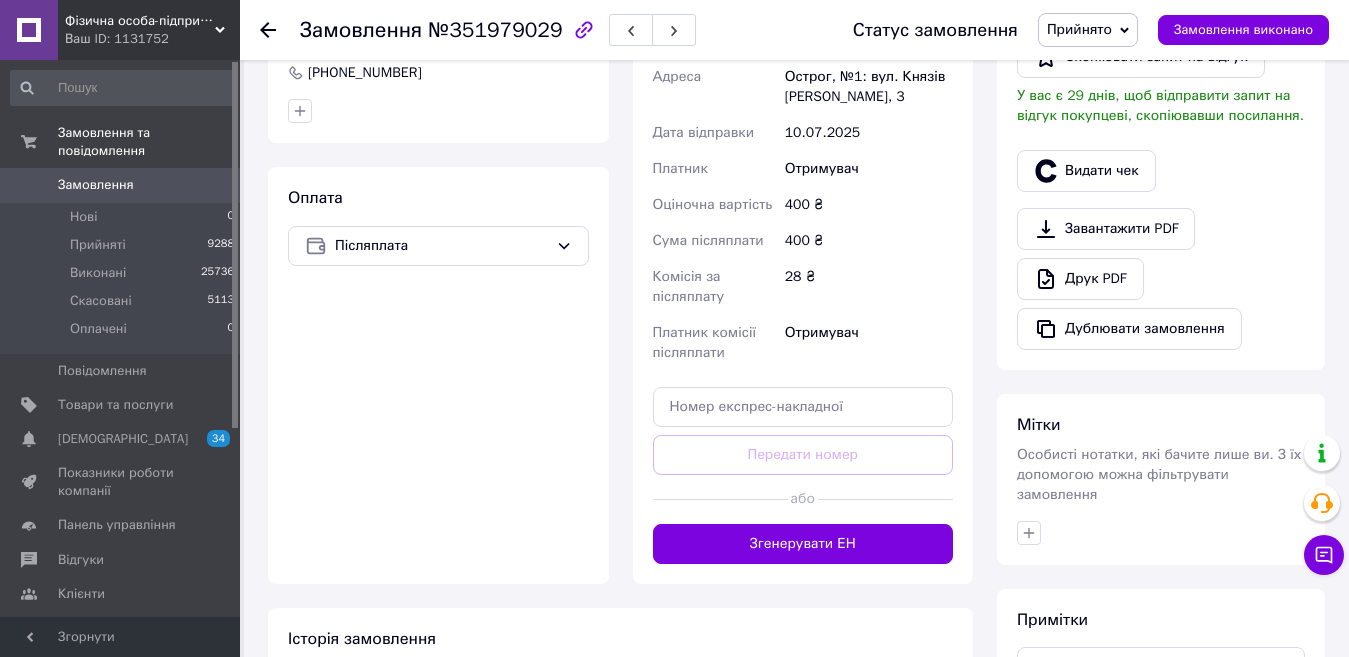 scroll, scrollTop: 516, scrollLeft: 0, axis: vertical 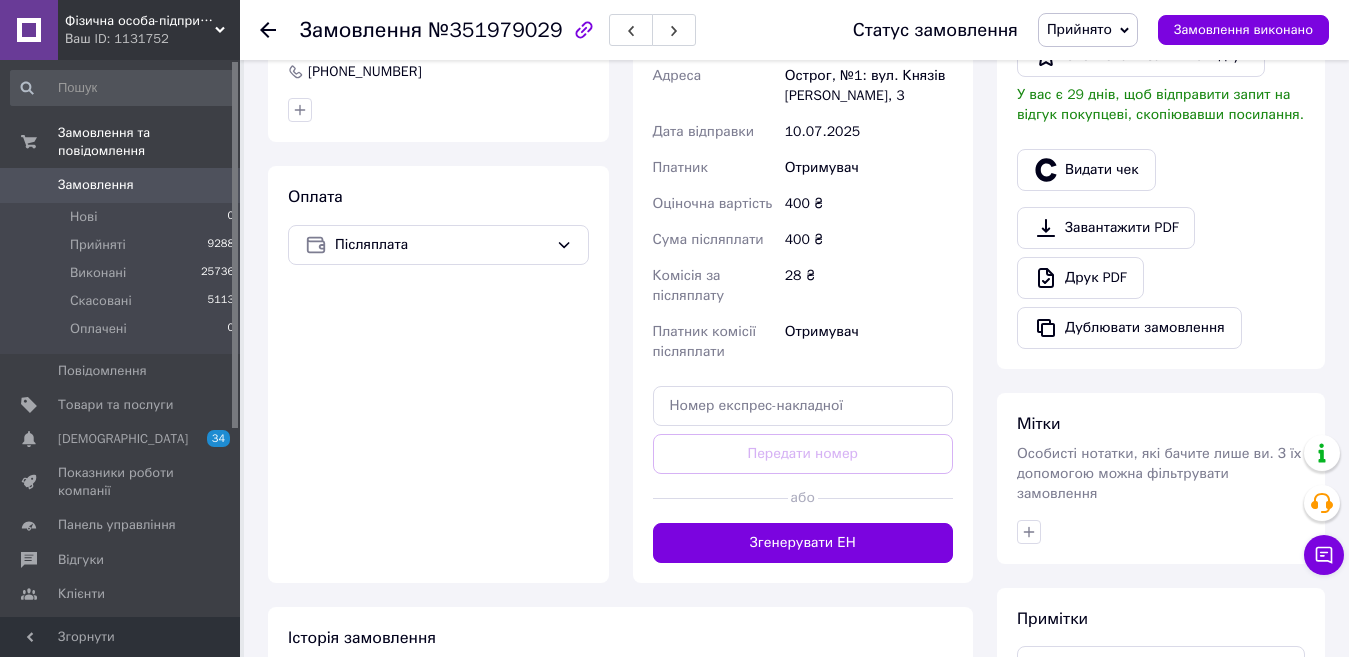 click on "Всього 1 товар 400 ₴ Доставка Необхідно уточнити Знижка Додати Всього до сплати 400 ₴ Дії Написати покупцеві Viber Telegram WhatsApp SMS Запит на відгук про компанію   Скопіювати запит на відгук У вас є 29 днів, щоб відправити запит на відгук покупцеві, скопіювавши посилання.   Видати чек   Завантажити PDF   Друк PDF   Дублювати замовлення Мітки Особисті нотатки, які бачите лише ви. З їх допомогою можна фільтрувати замовлення Примітки Залишилося 300 символів Очистити Зберегти" at bounding box center (1161, 210) 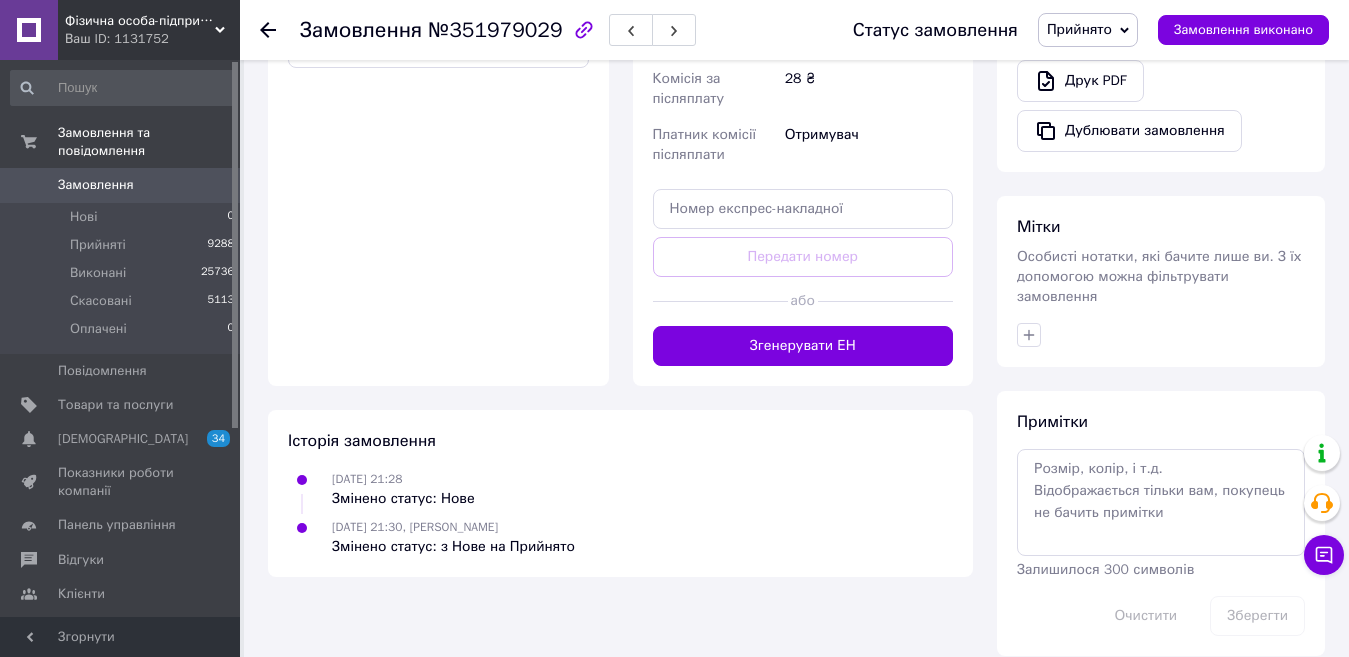 scroll, scrollTop: 716, scrollLeft: 0, axis: vertical 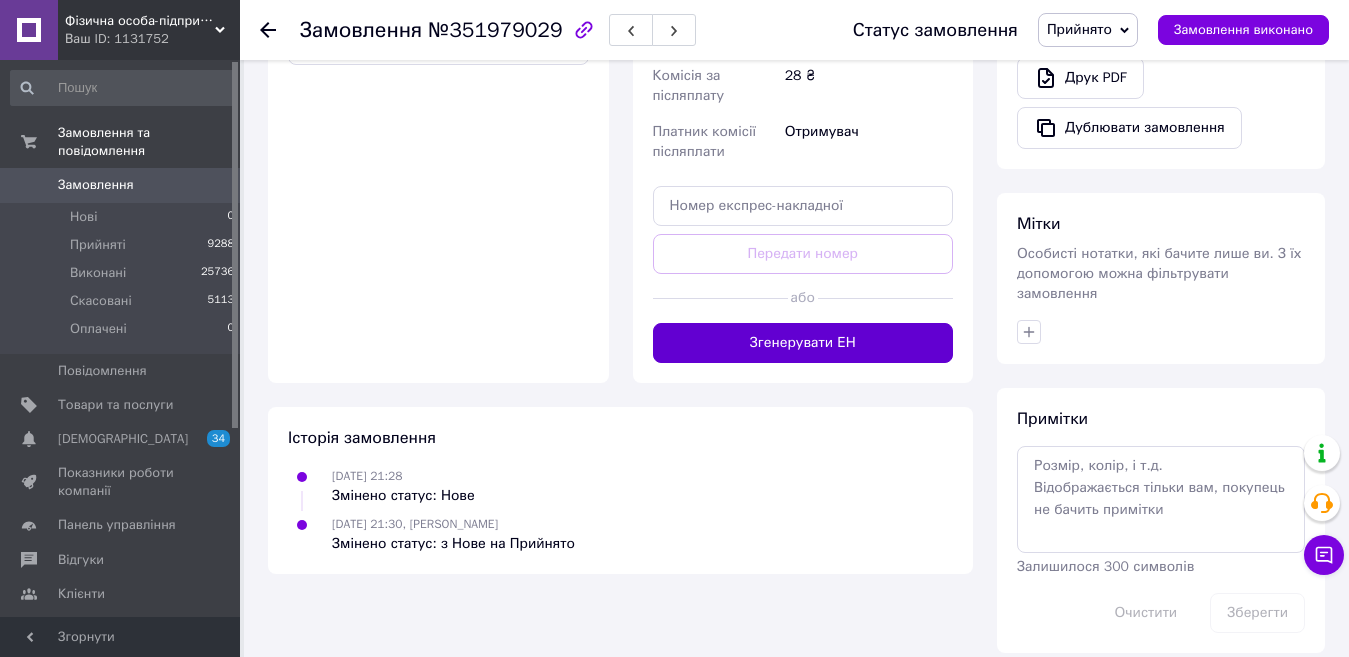 click on "Згенерувати ЕН" at bounding box center (803, 343) 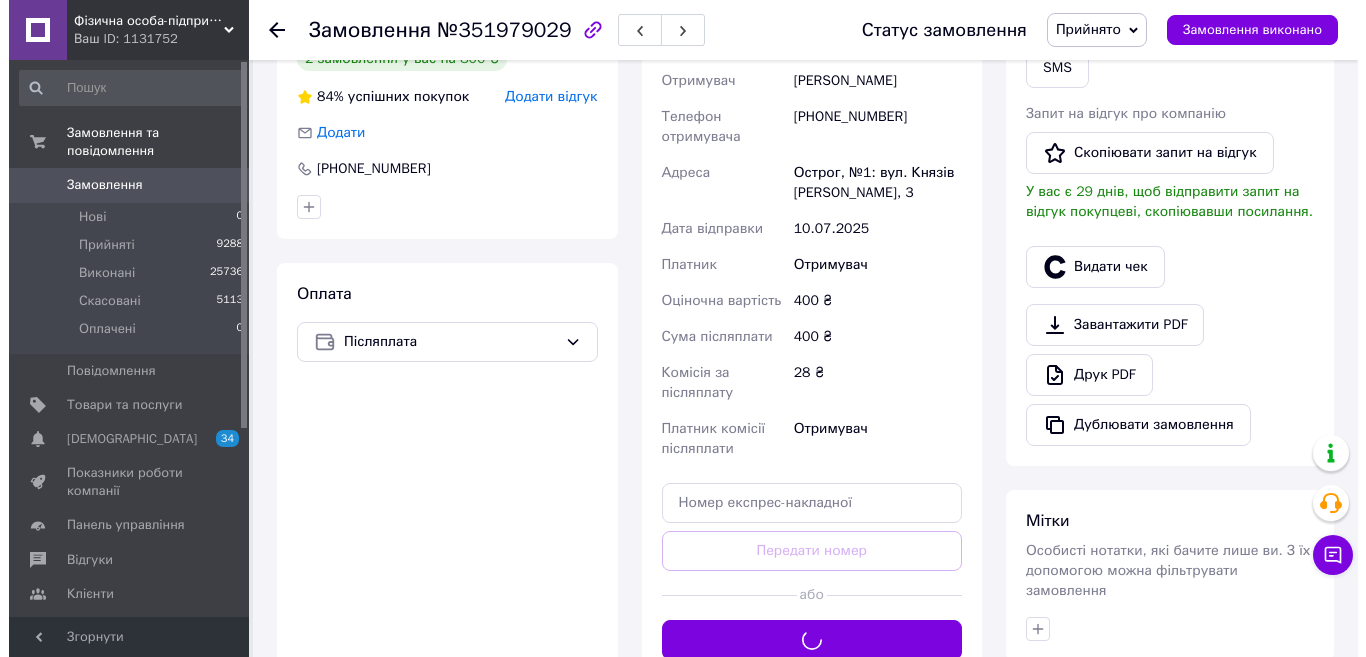 scroll, scrollTop: 416, scrollLeft: 0, axis: vertical 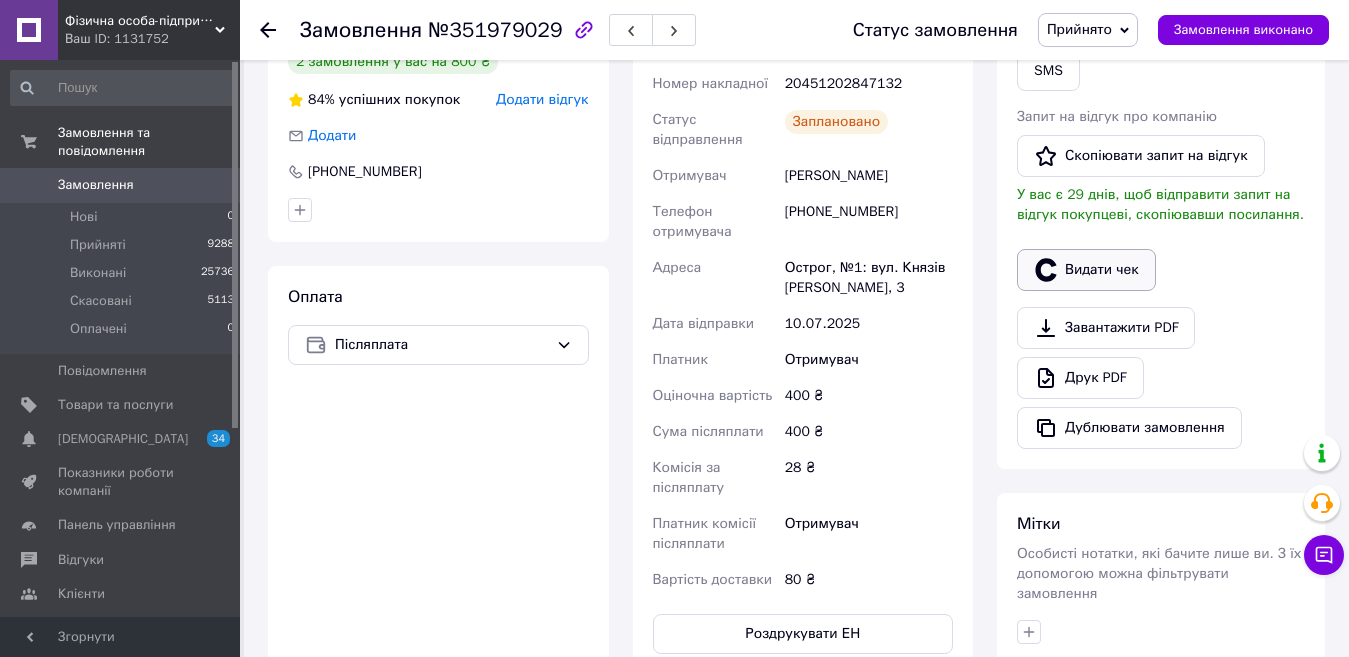 click on "Видати чек" at bounding box center [1086, 270] 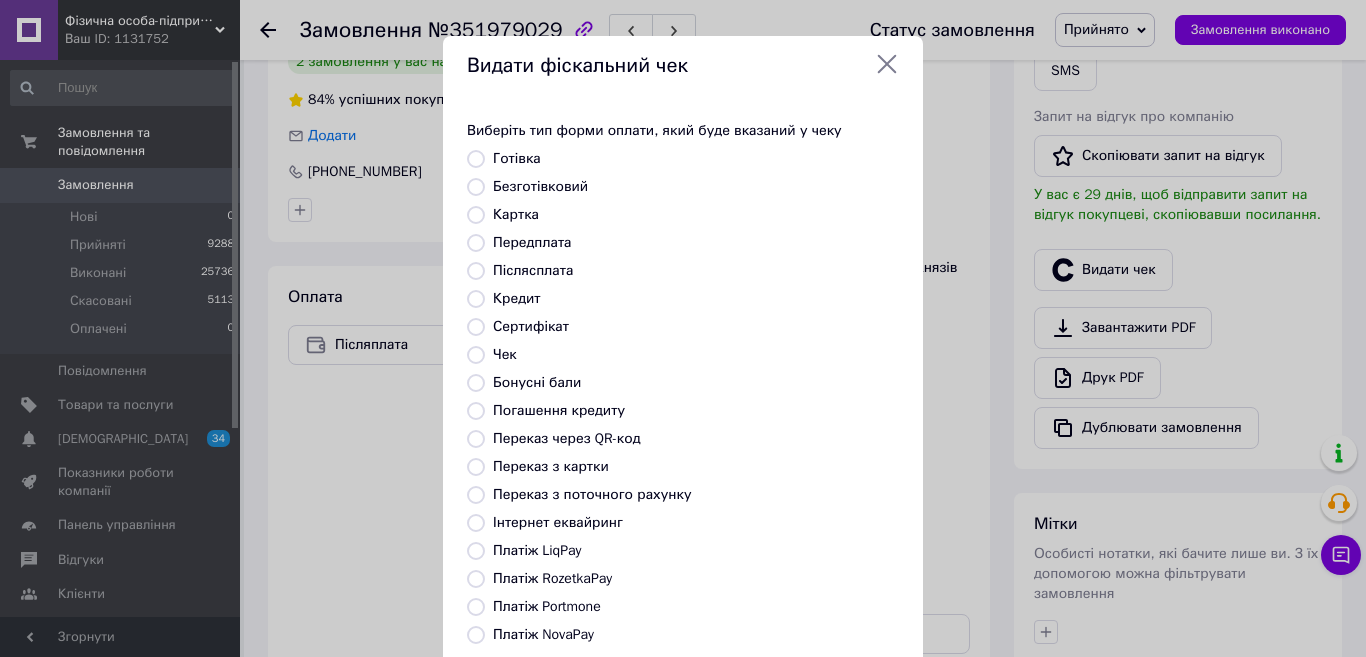 click on "Безготівковий" at bounding box center (540, 186) 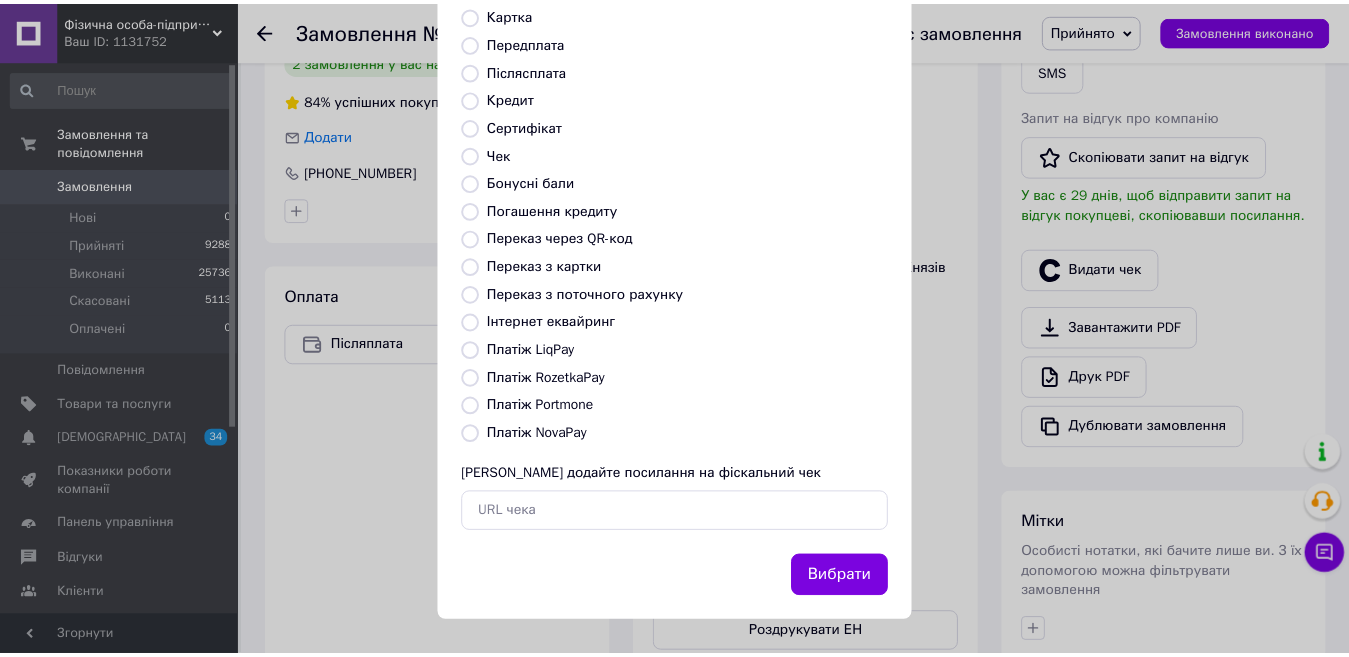 scroll, scrollTop: 202, scrollLeft: 0, axis: vertical 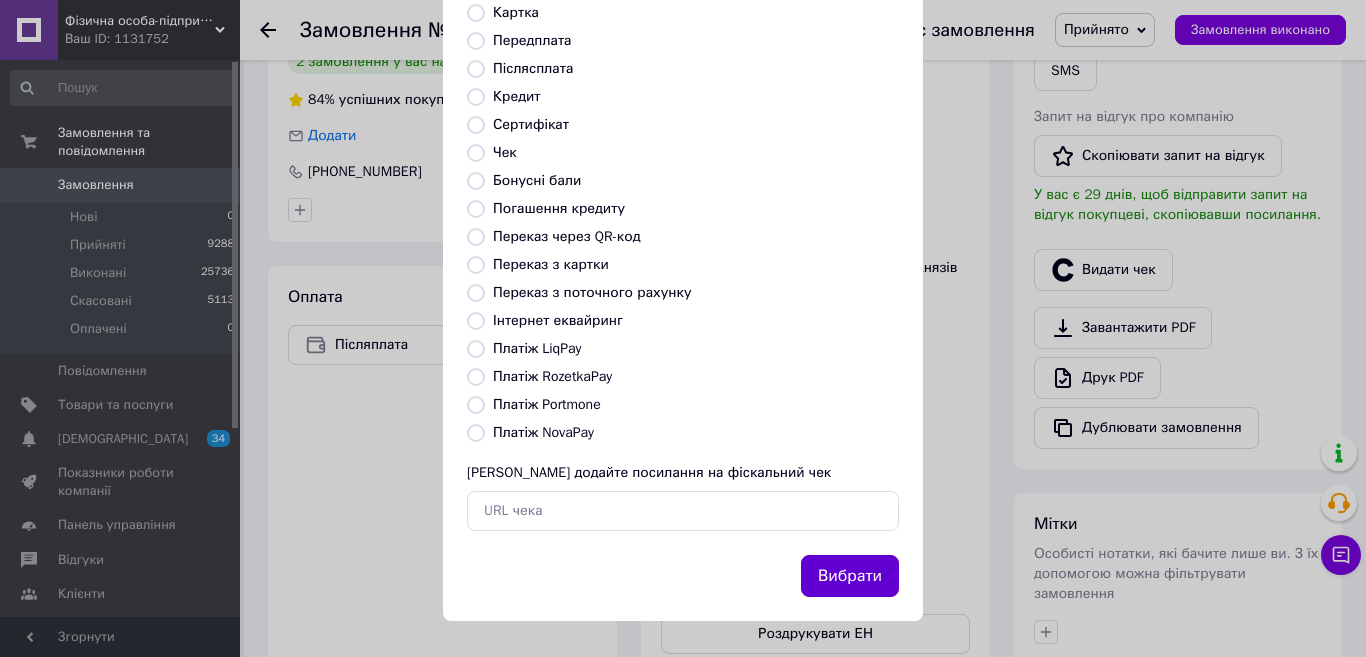 click on "Вибрати" at bounding box center (850, 576) 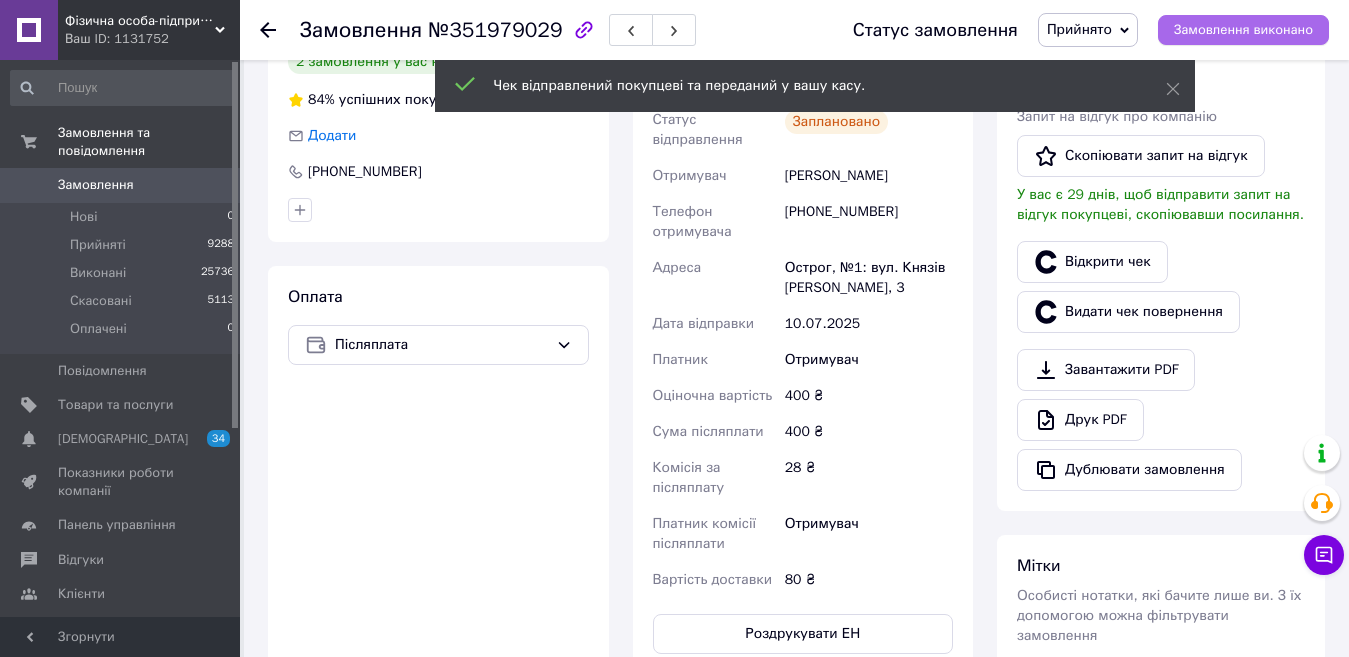 click on "Замовлення виконано" at bounding box center (1243, 30) 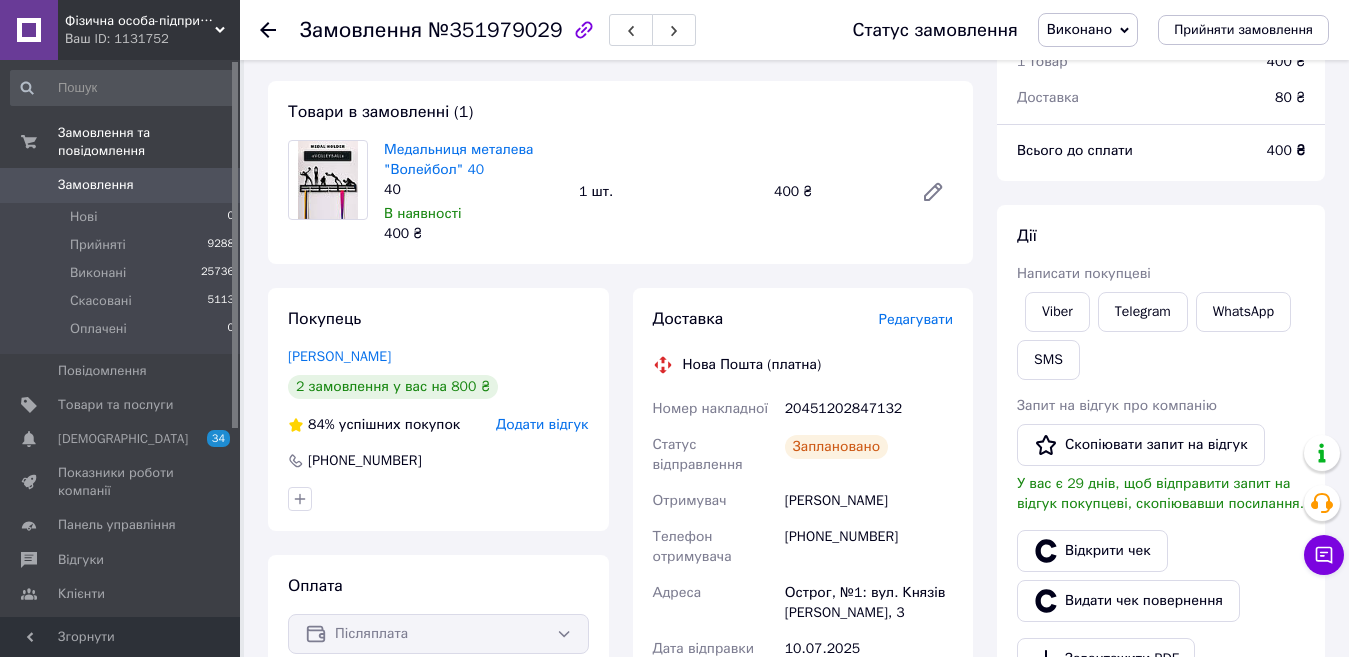 scroll, scrollTop: 16, scrollLeft: 0, axis: vertical 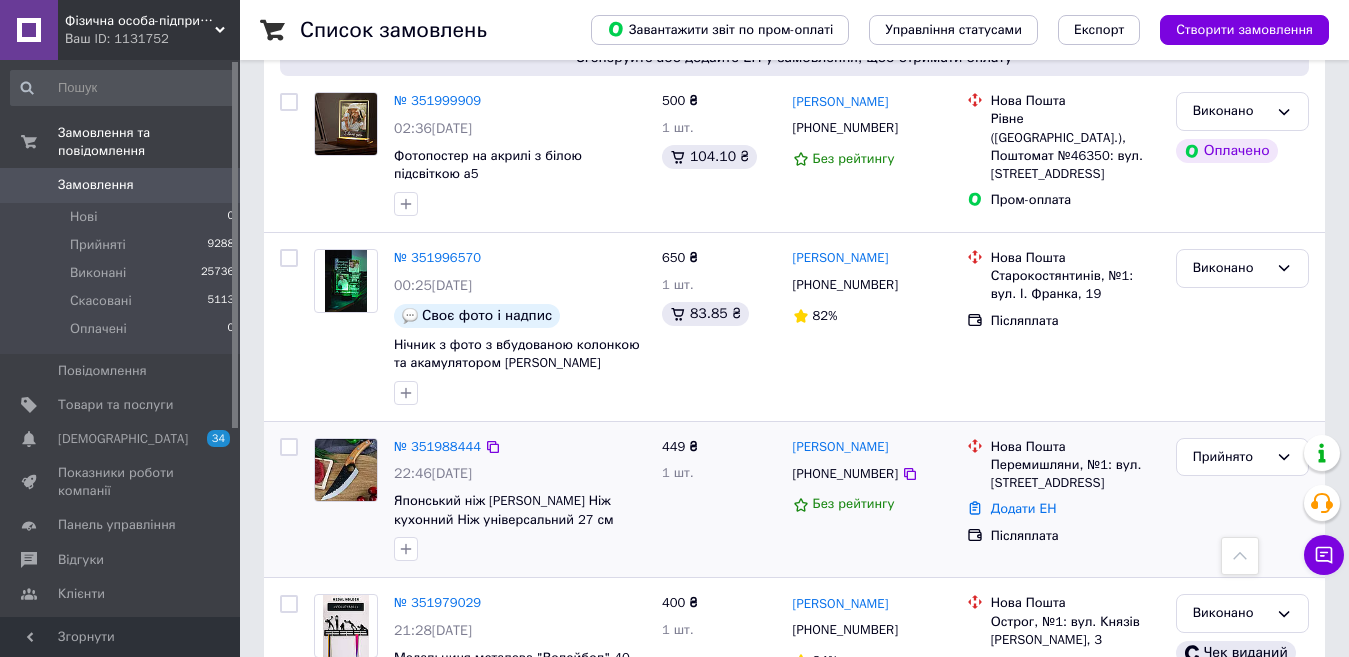 click on "449 ₴ 1 шт." at bounding box center [719, 500] 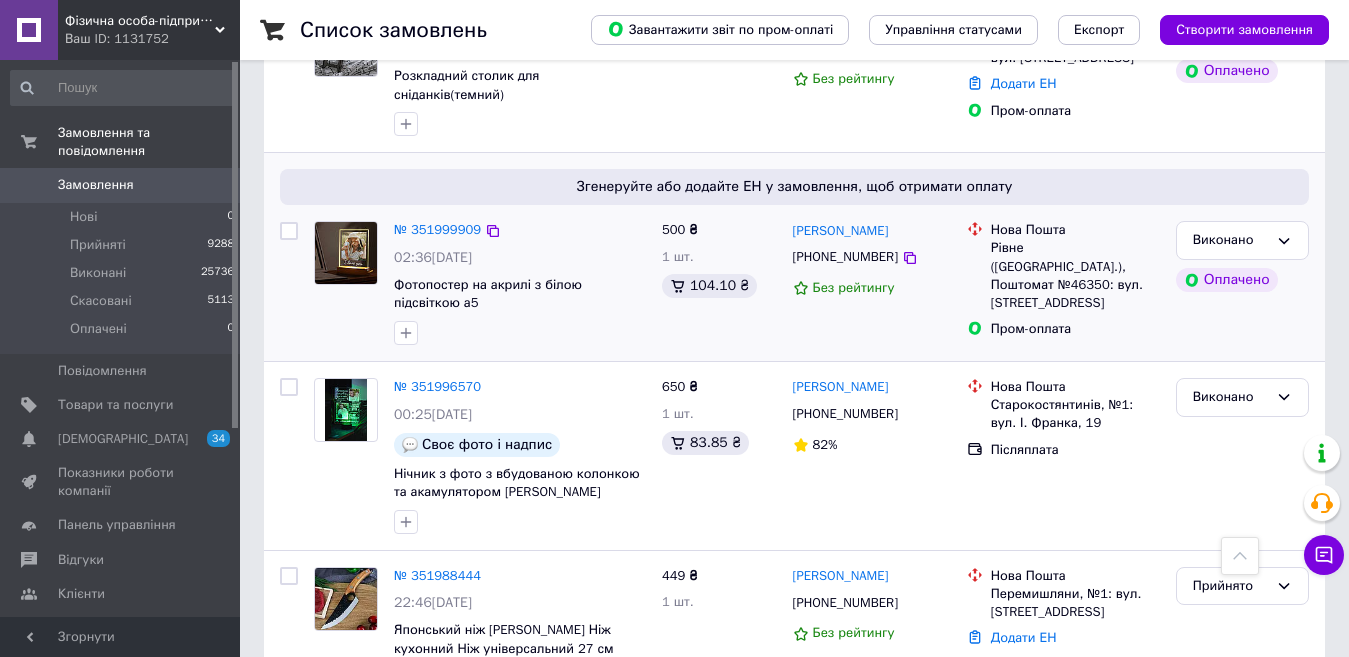 scroll, scrollTop: 0, scrollLeft: 0, axis: both 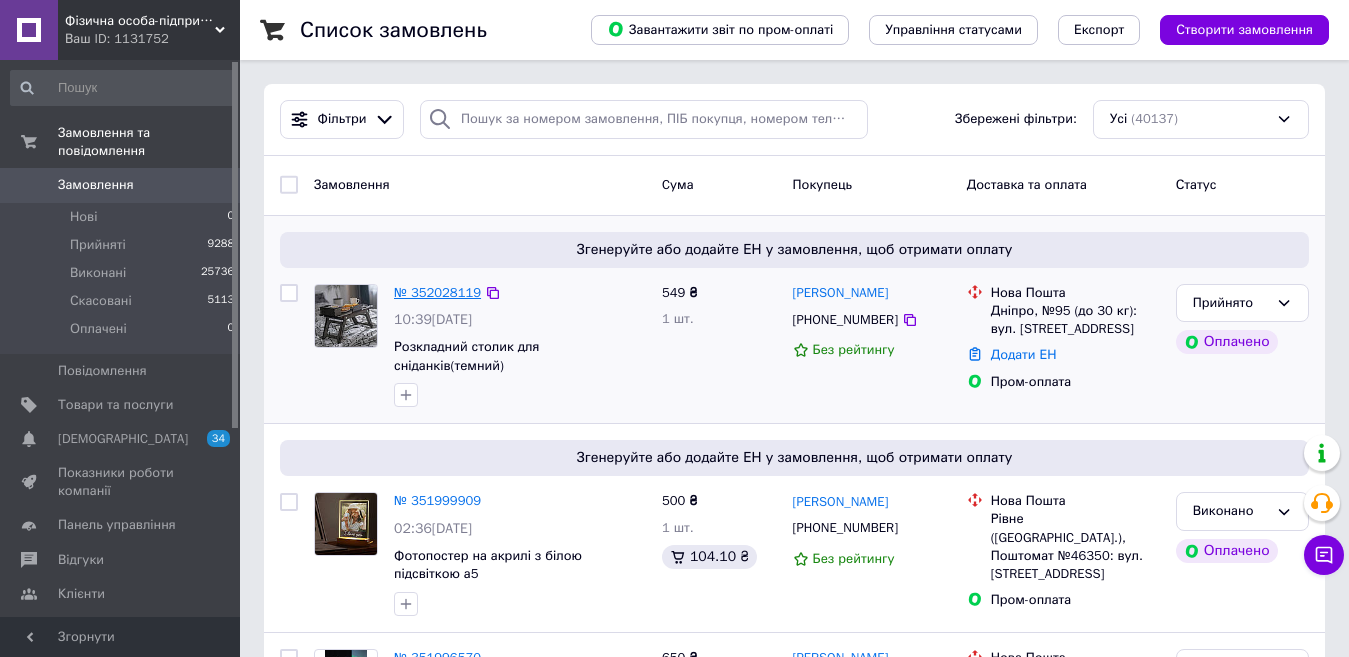 click on "№ 352028119" at bounding box center [437, 292] 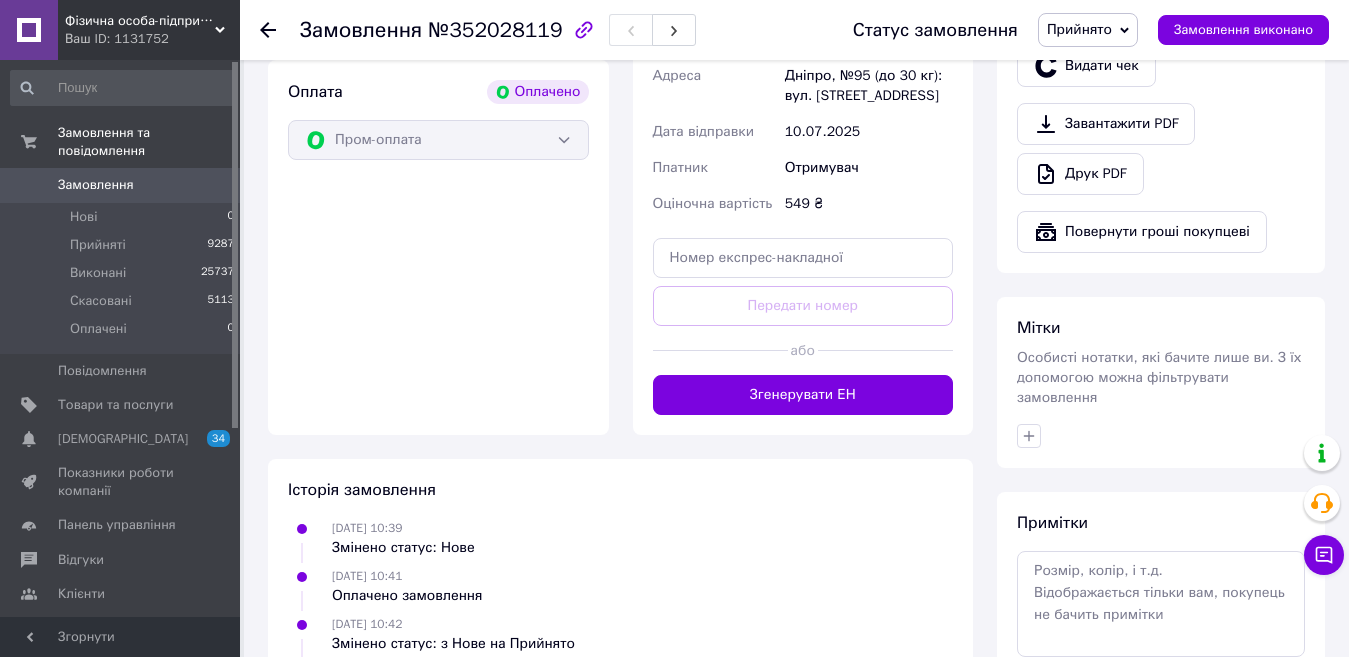 scroll, scrollTop: 757, scrollLeft: 0, axis: vertical 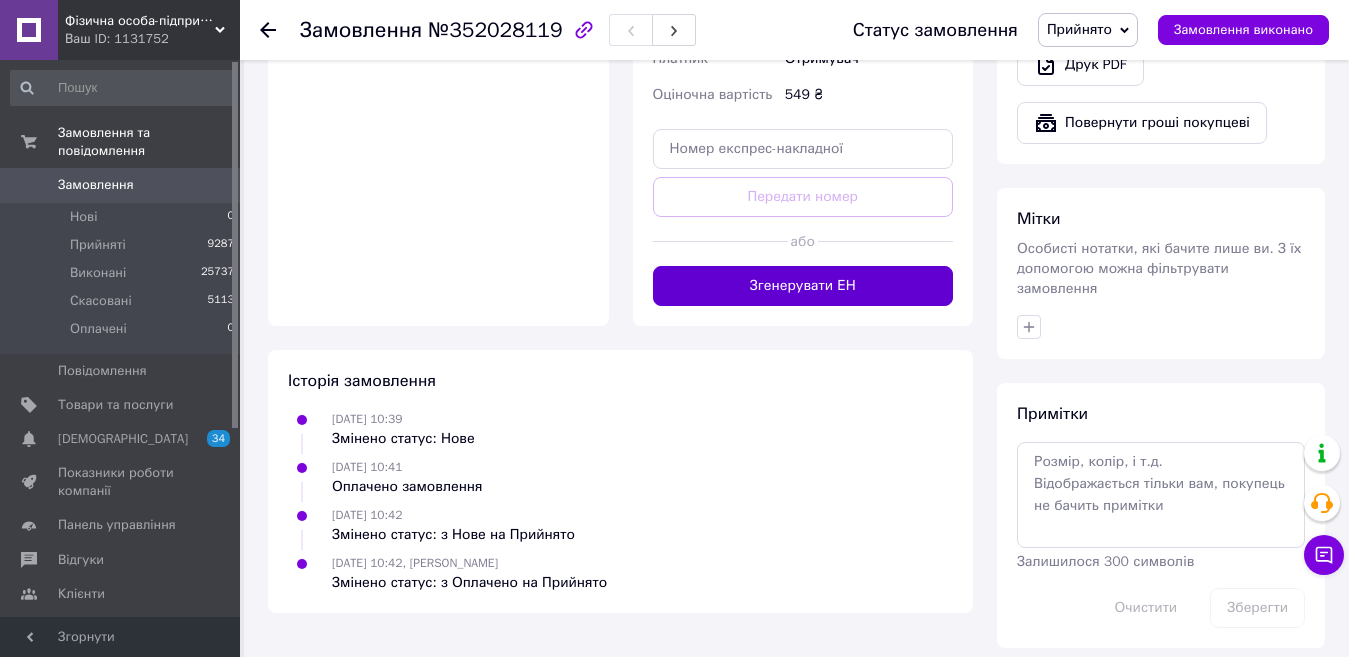 click on "Згенерувати ЕН" at bounding box center (803, 286) 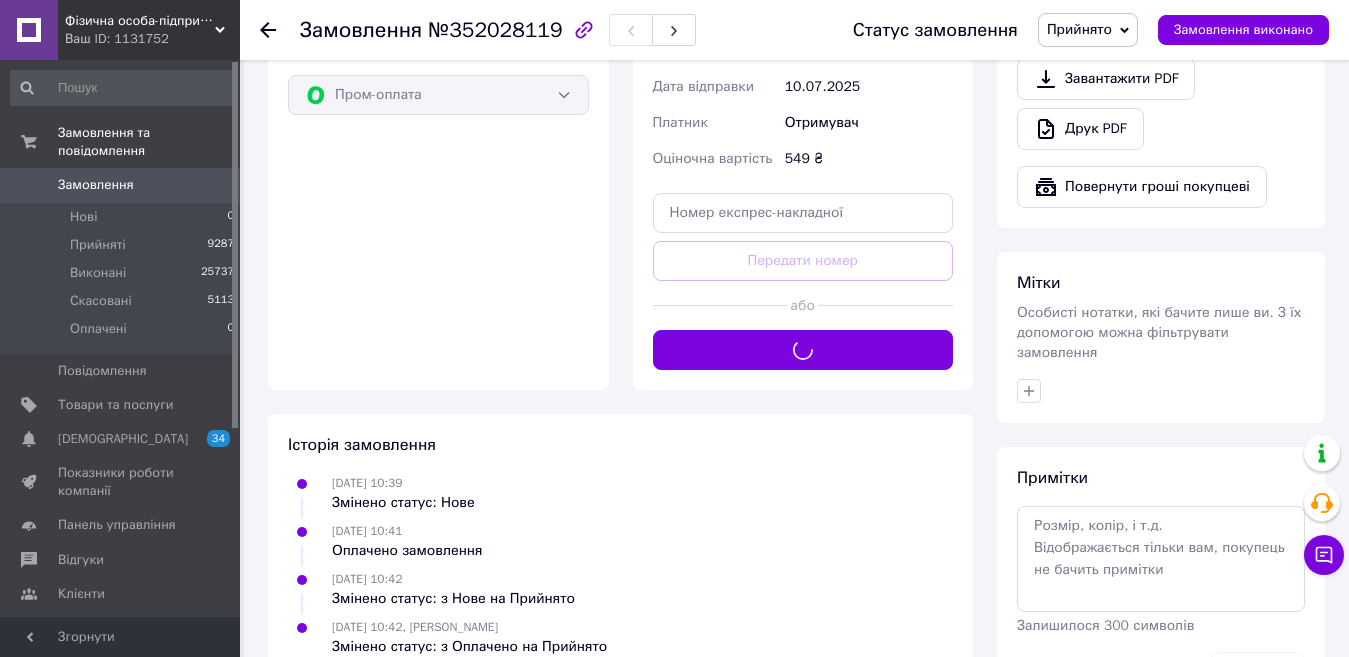 scroll, scrollTop: 657, scrollLeft: 0, axis: vertical 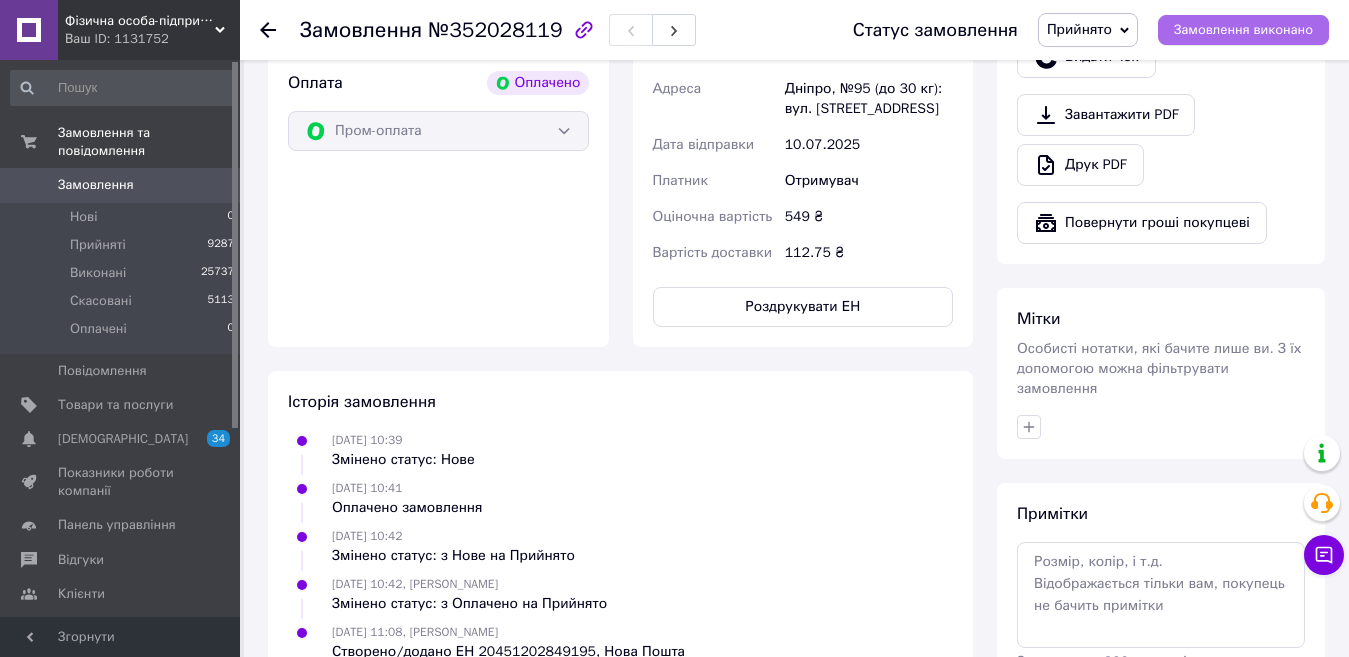 click on "Замовлення виконано" at bounding box center (1243, 30) 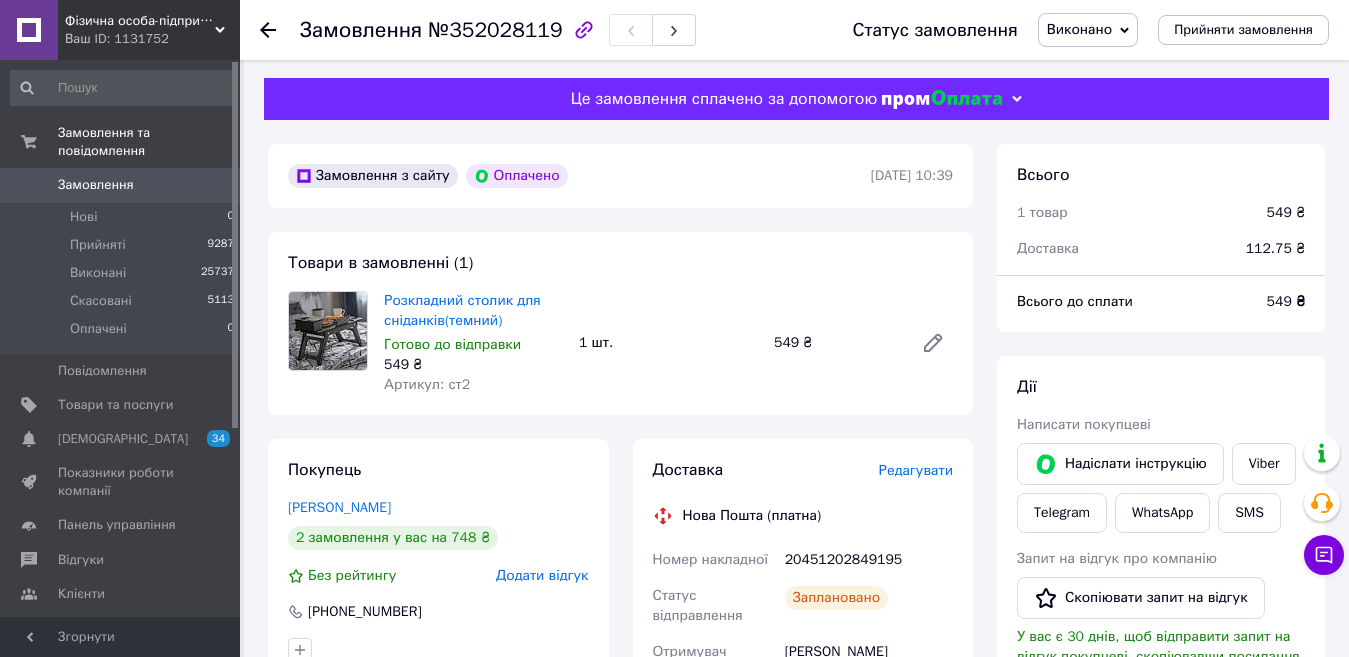 scroll, scrollTop: 0, scrollLeft: 0, axis: both 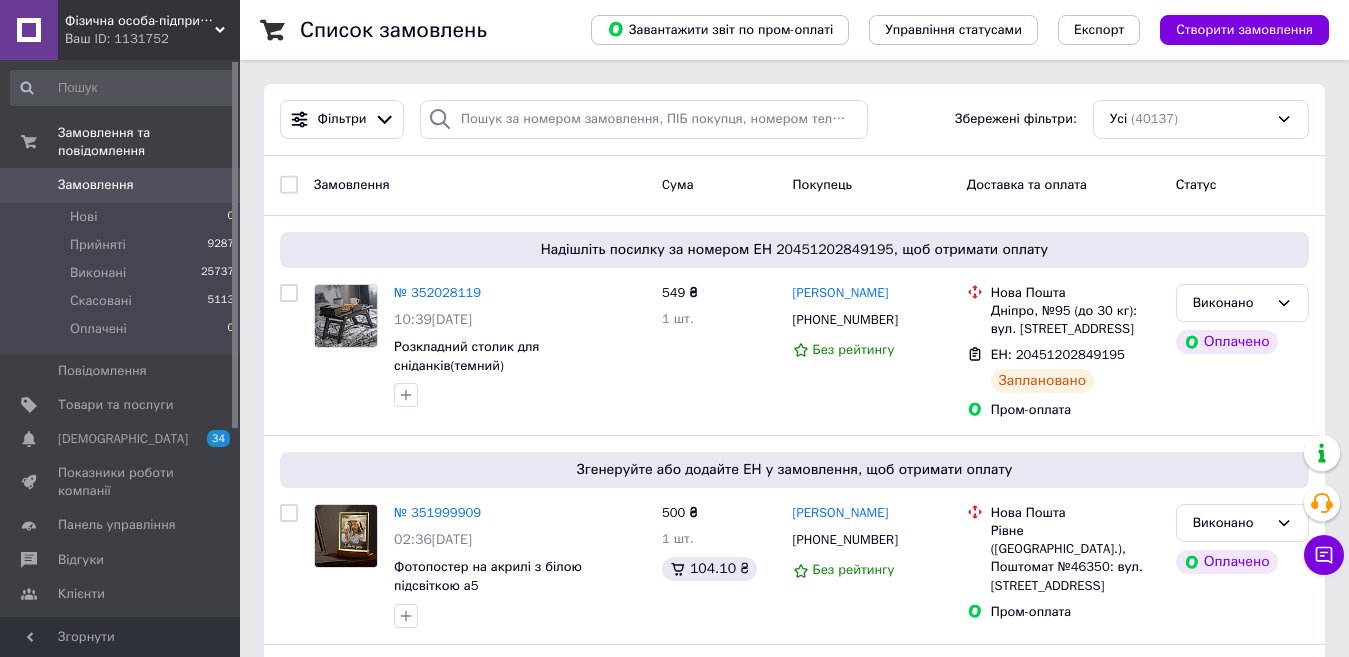 click on "Список замовлень   Завантажити звіт по пром-оплаті Управління статусами Експорт Створити замовлення Фільтри Збережені фільтри: Усі (40137) Замовлення Cума Покупець Доставка та оплата Статус Надішліть посилку за номером ЕН 20451202849195, щоб отримати оплату № 352028119 10:39, 10.07.2025 Розкладний столик для сніданків(темний) 549 ₴ 1 шт. Олександр Новіков +380685778853 Без рейтингу Нова Пошта Дніпро, №95 (до 30 кг): вул. Сонячна Набережна, 14-А ЕН: 20451202849195 Заплановано Пром-оплата Виконано Оплачено Згенеруйте або додайте ЕН у замовлення, щоб отримати оплату № 351999909 02:36, 10.07.2025 500 ₴ 1 шт. 650 ₴ 1" at bounding box center (794, 2111) 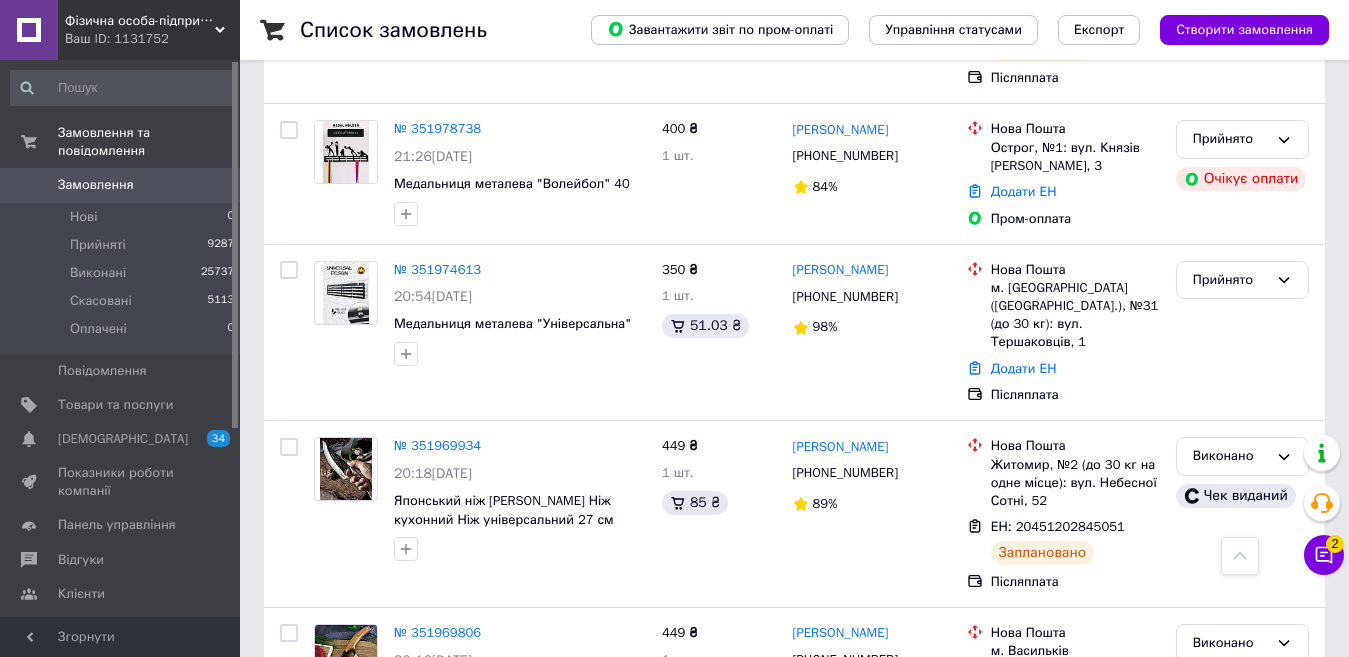 scroll, scrollTop: 1100, scrollLeft: 0, axis: vertical 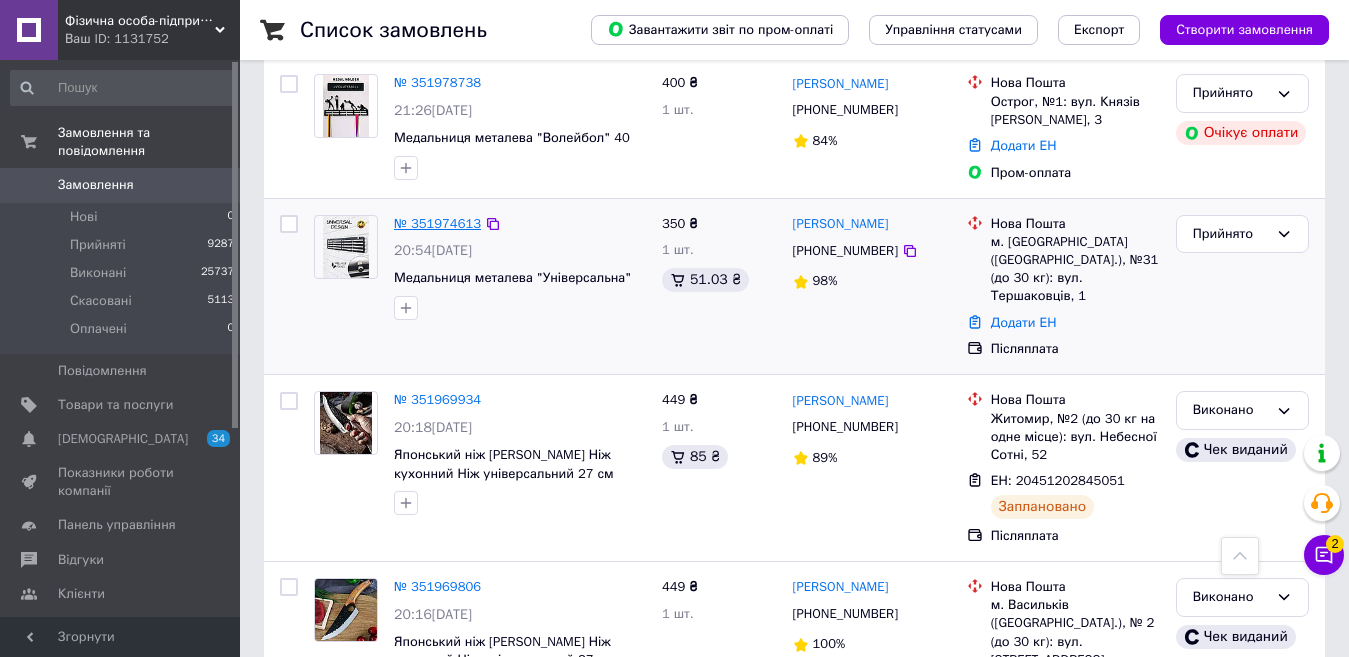 click on "№ 351974613" at bounding box center [437, 223] 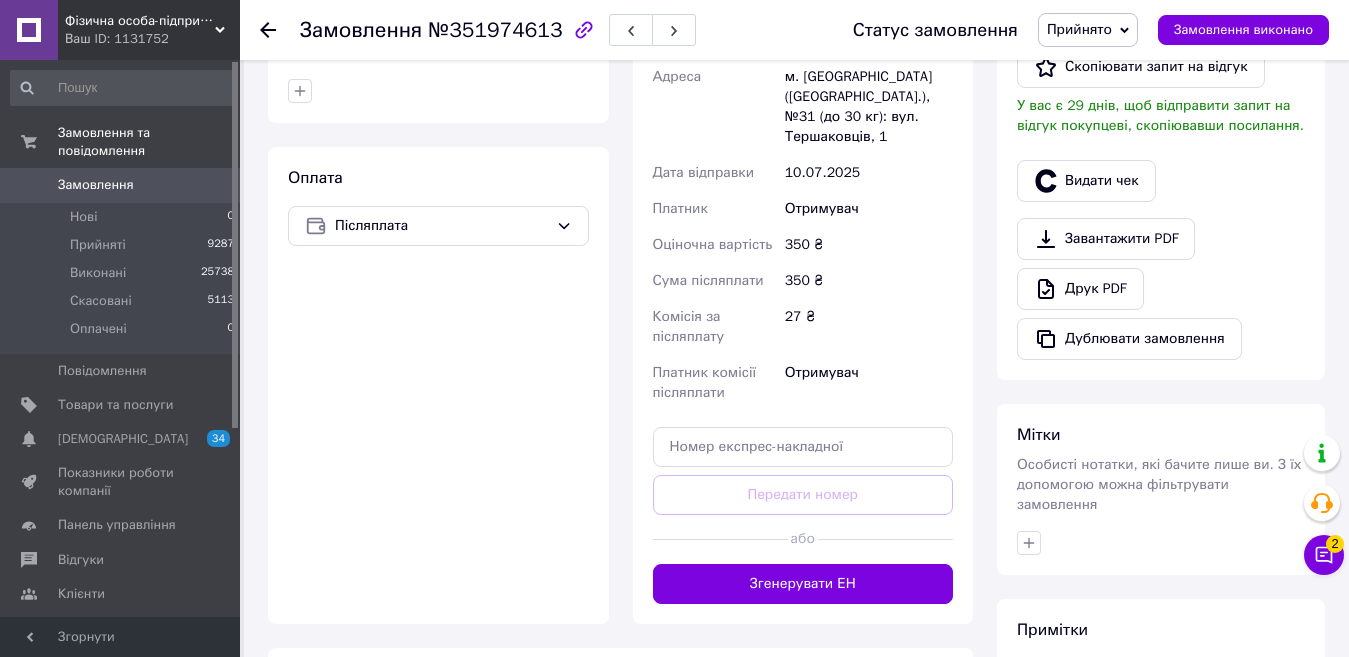 scroll, scrollTop: 700, scrollLeft: 0, axis: vertical 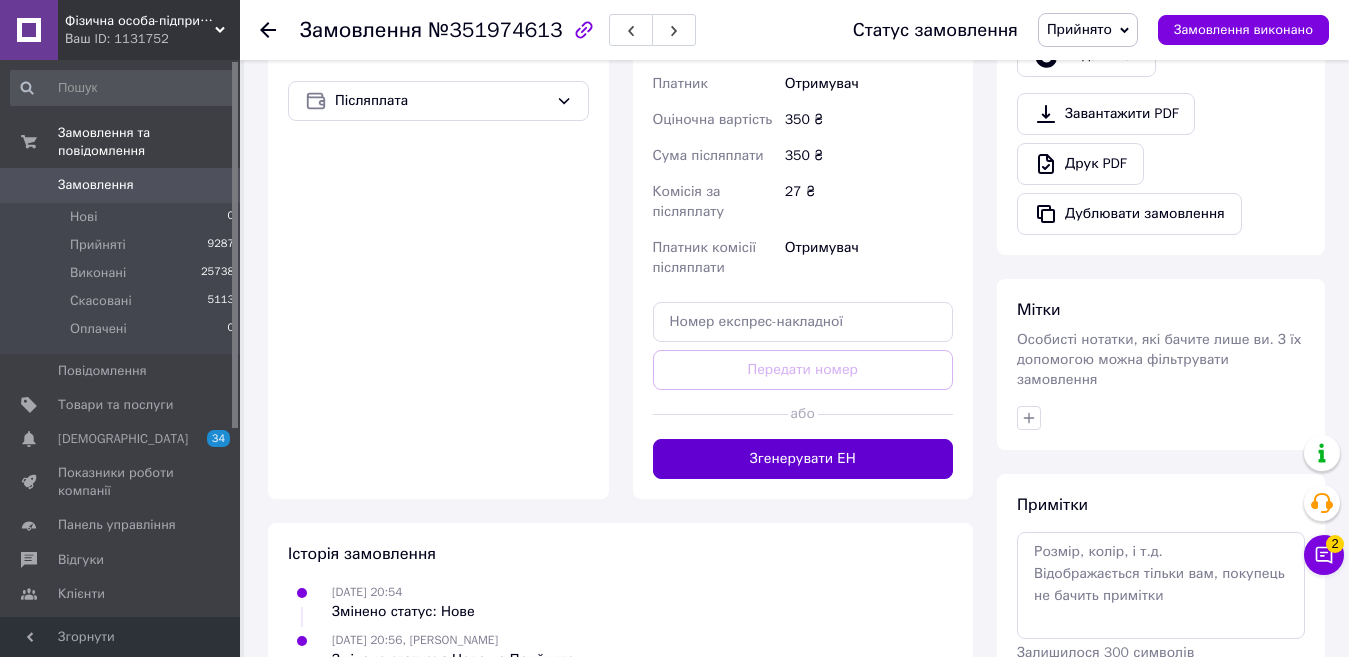 click on "Згенерувати ЕН" at bounding box center (803, 459) 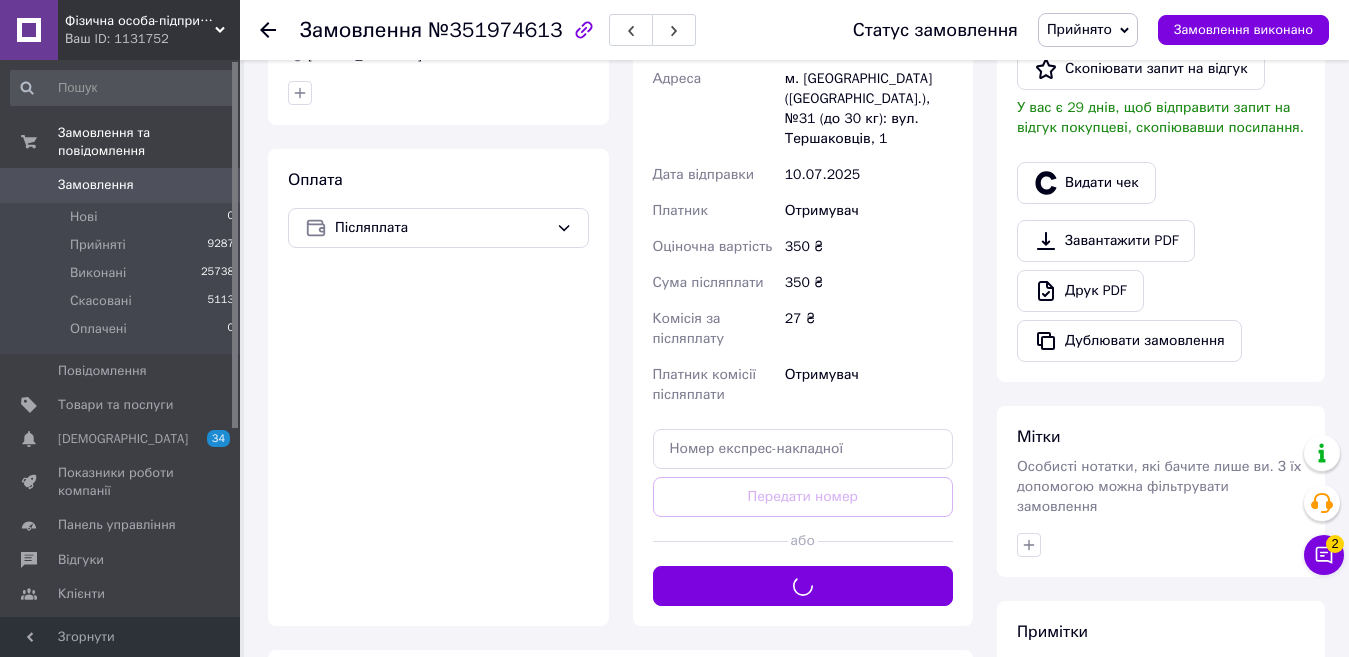 scroll, scrollTop: 500, scrollLeft: 0, axis: vertical 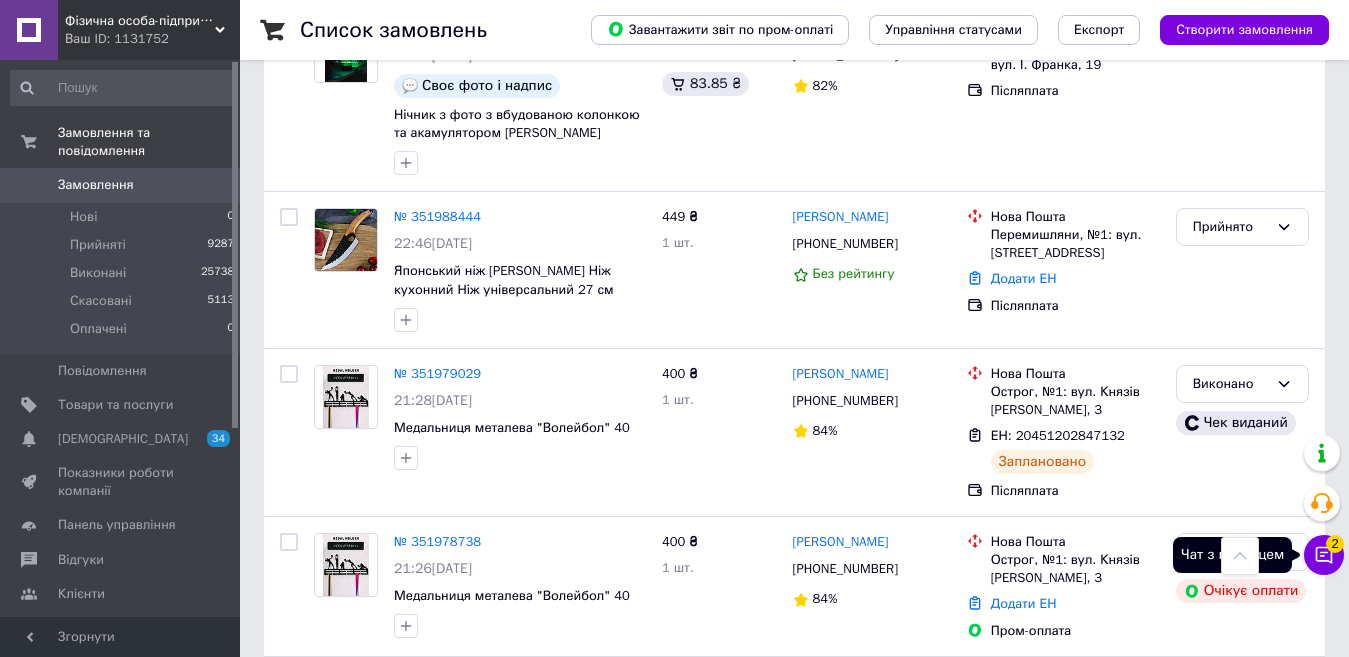 click 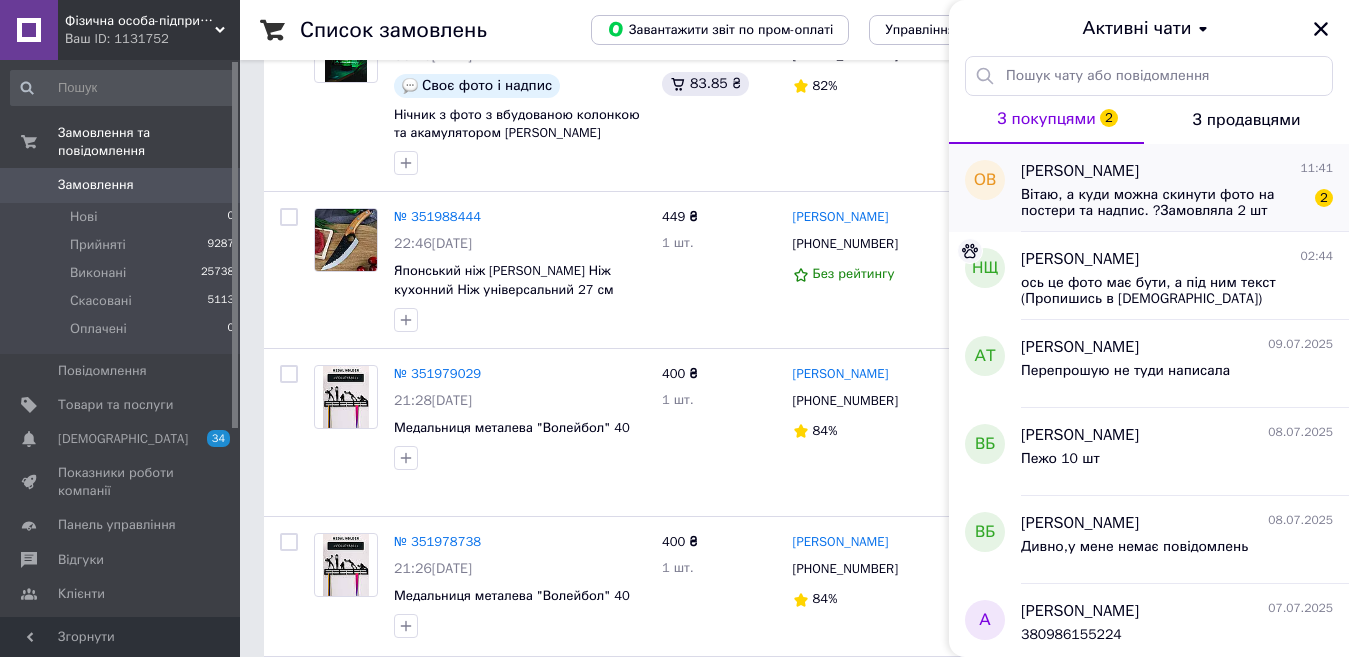 click on "Вітаю, а куди можна скинути фото на постери та надпис. ?Замовляла 2 шт" at bounding box center [1163, 203] 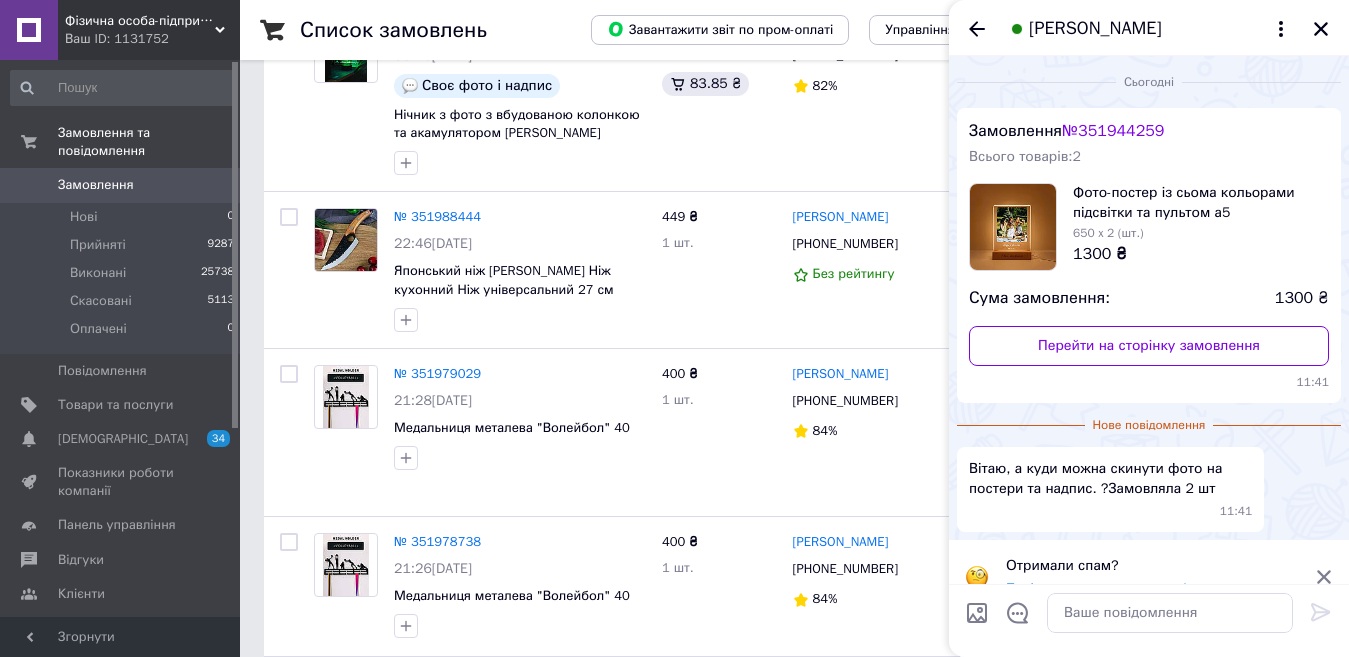 scroll, scrollTop: 29, scrollLeft: 0, axis: vertical 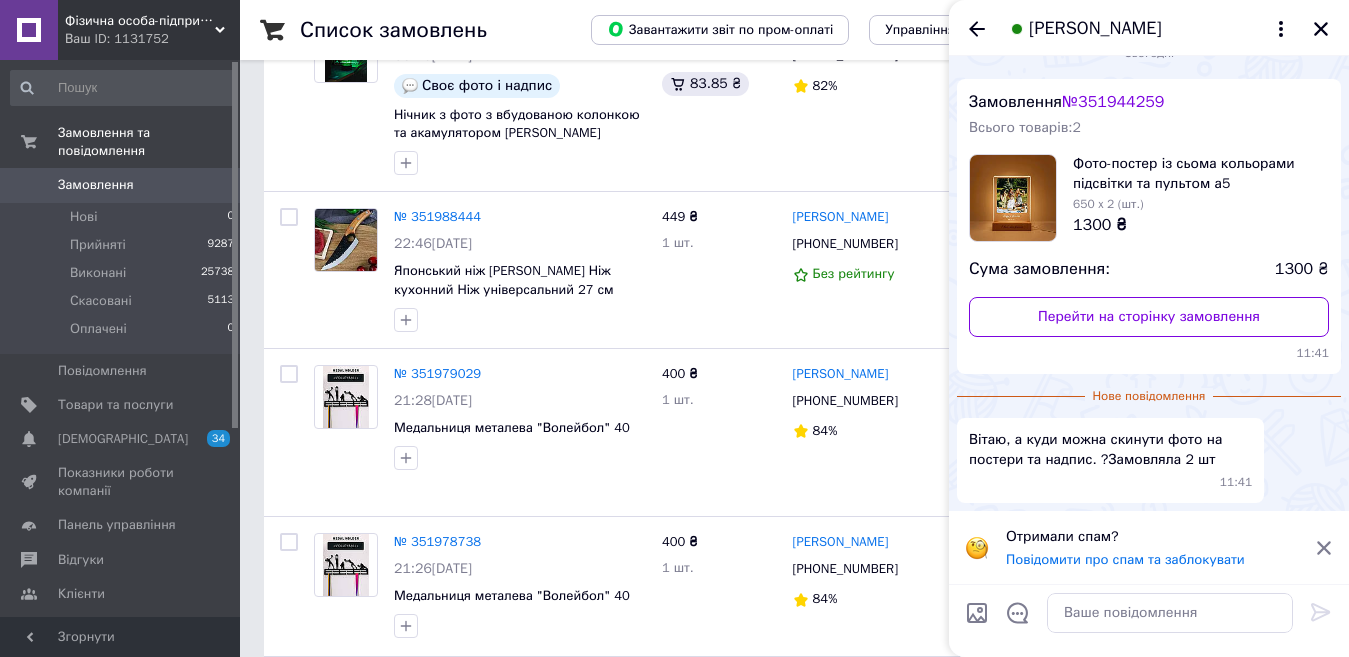 click on "Список замовлень   Завантажити звіт по пром-оплаті Управління статусами Експорт Створити замовлення Фільтри Збережені фільтри: Усі (40138) Замовлення Cума Покупець Доставка та оплата Статус № 352037432 11:25, 10.07.2025 Фотопостер на акрилі з білою підсвіткою 450 ₴ 1 шт. Вікторія Яковлєва +380667519810 45% Нова Пошта смт. Доманівка (Миколаївська обл.), №1: вул. Центральна, 32 Додати ЕН Післяплата Прийнято Надішліть посилку за номером ЕН 20451202849195, щоб отримати оплату № 352028119 10:39, 10.07.2025 Розкладний столик для сніданків(темний) 549 ₴ 1 шт. Олександр Новіков +380685778853 Без рейтингу Нова Пошта" at bounding box center [794, 1285] 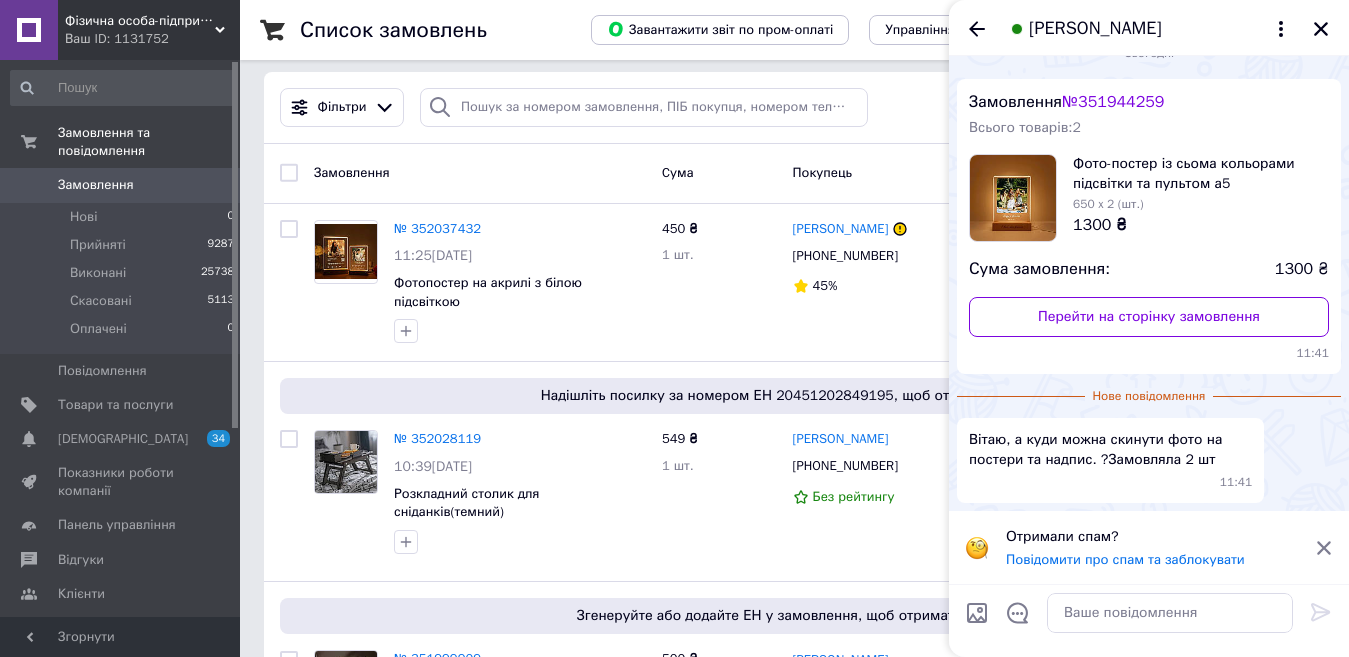 scroll, scrollTop: 0, scrollLeft: 0, axis: both 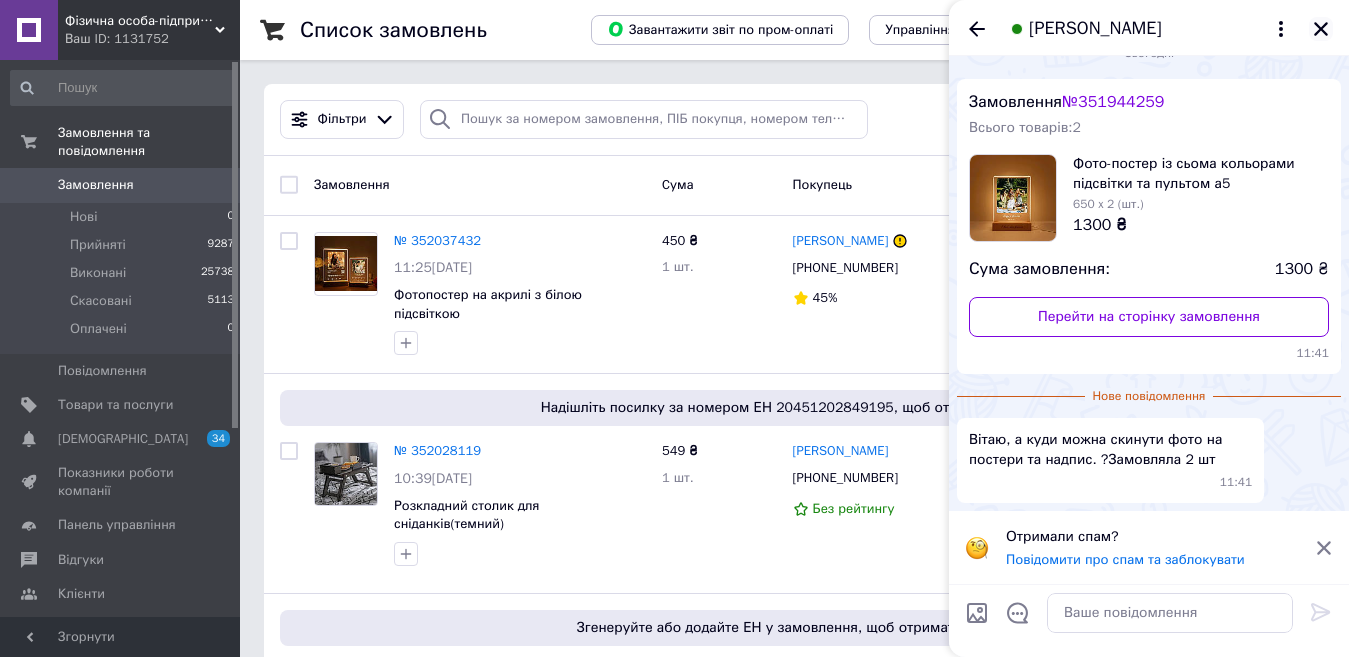 click 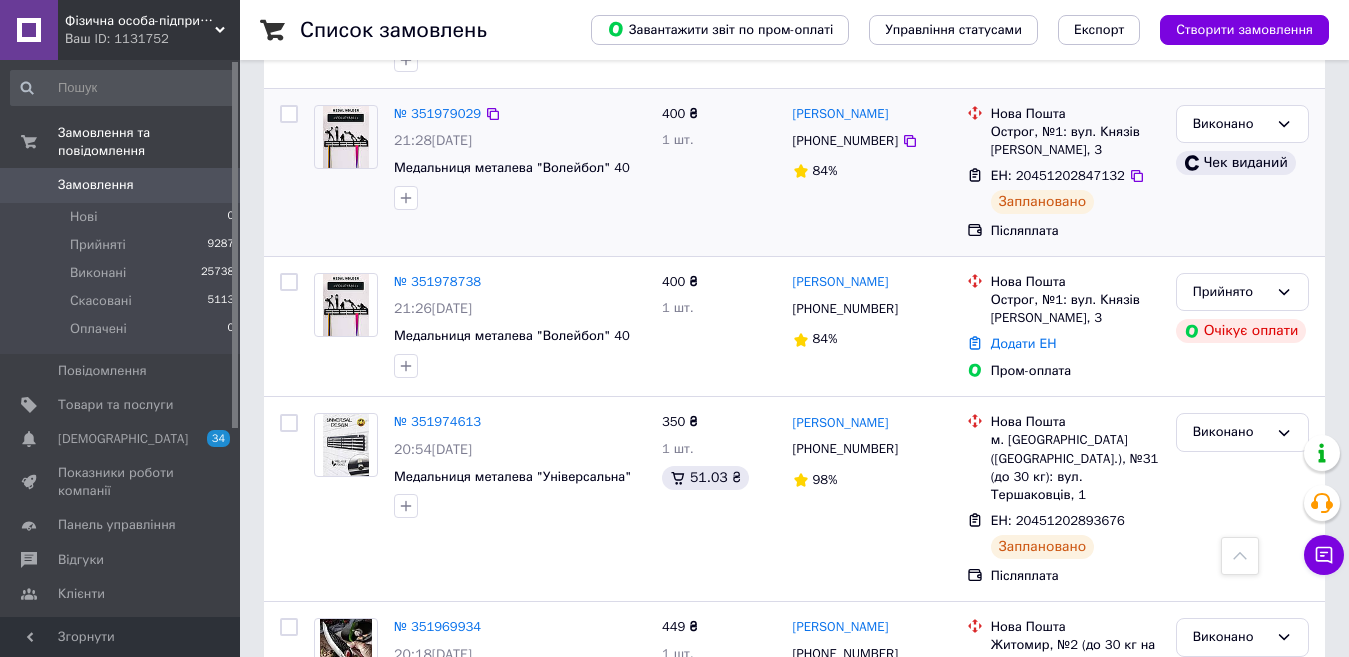 scroll, scrollTop: 800, scrollLeft: 0, axis: vertical 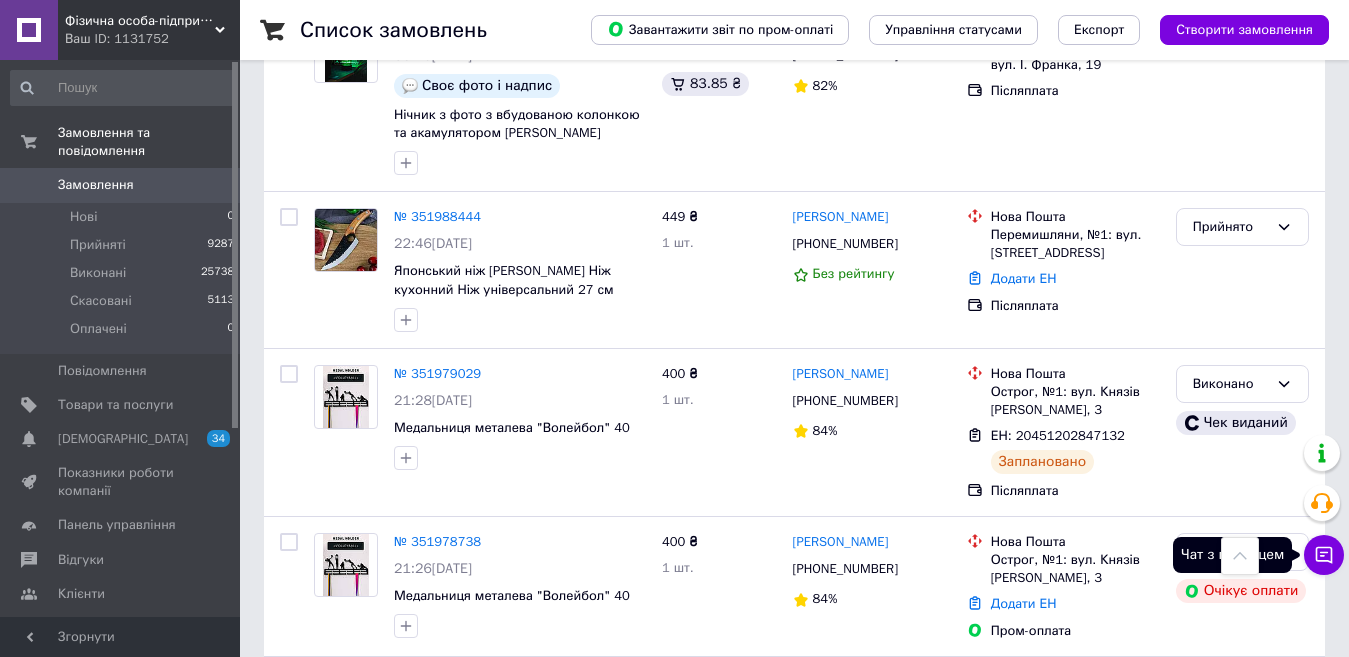 click 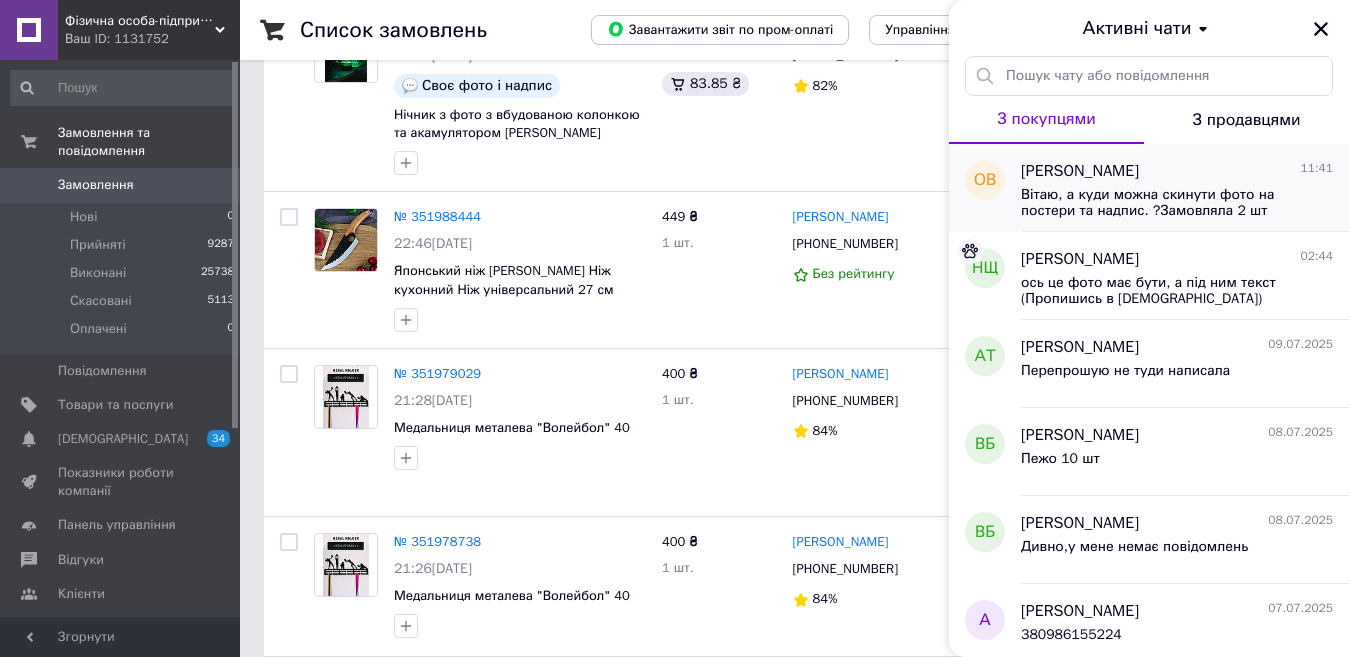 click on "Олена Видаш 11:41" at bounding box center [1177, 171] 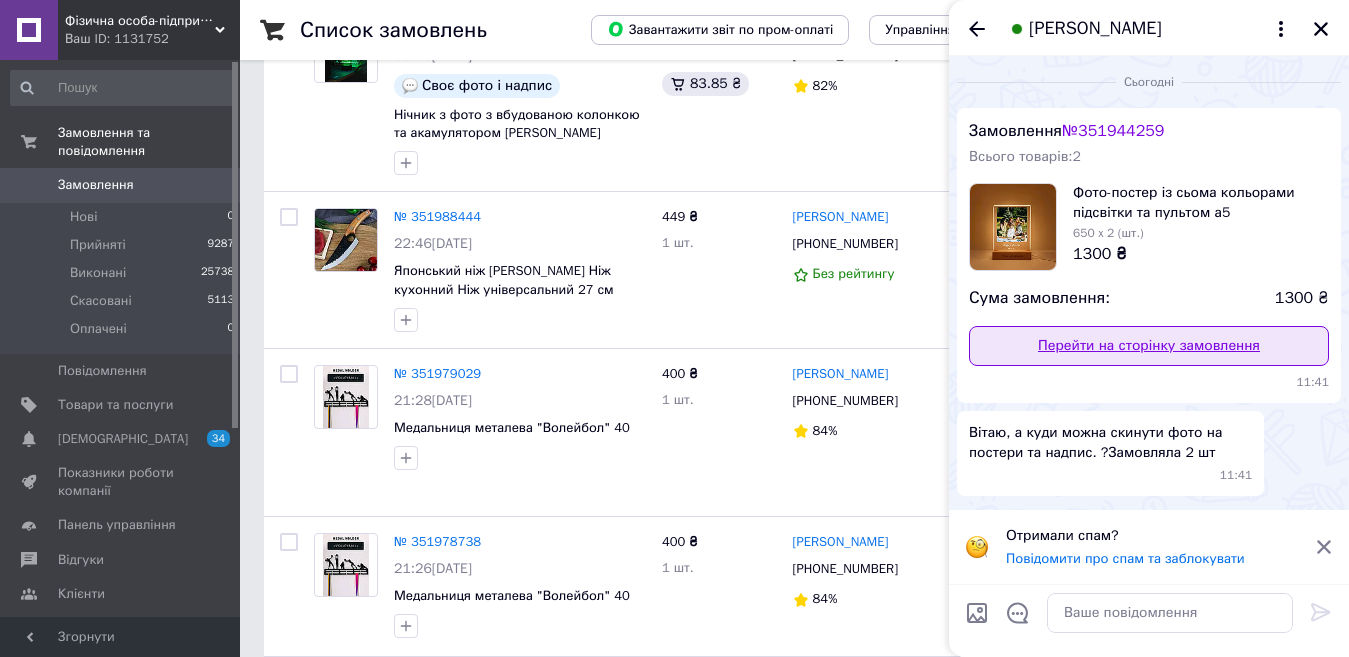 click on "Перейти на сторінку замовлення" at bounding box center (1149, 346) 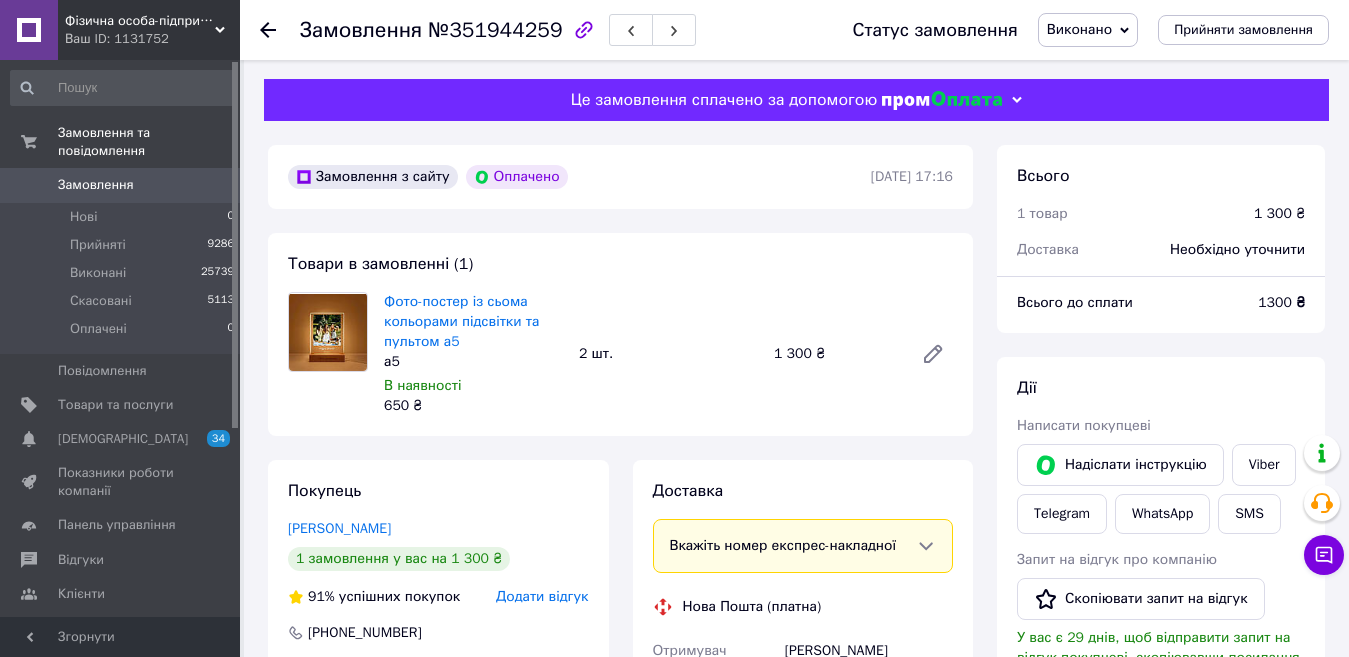 scroll, scrollTop: 100, scrollLeft: 0, axis: vertical 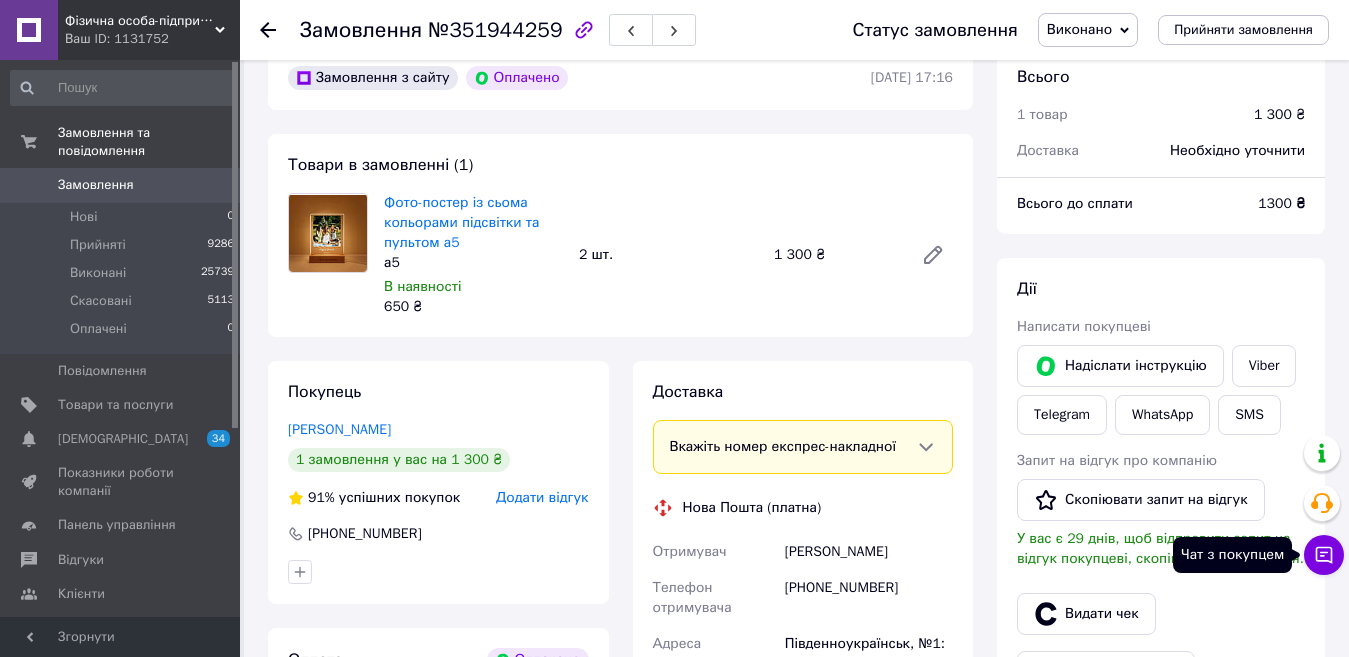 click on "Чат з покупцем" at bounding box center [1324, 555] 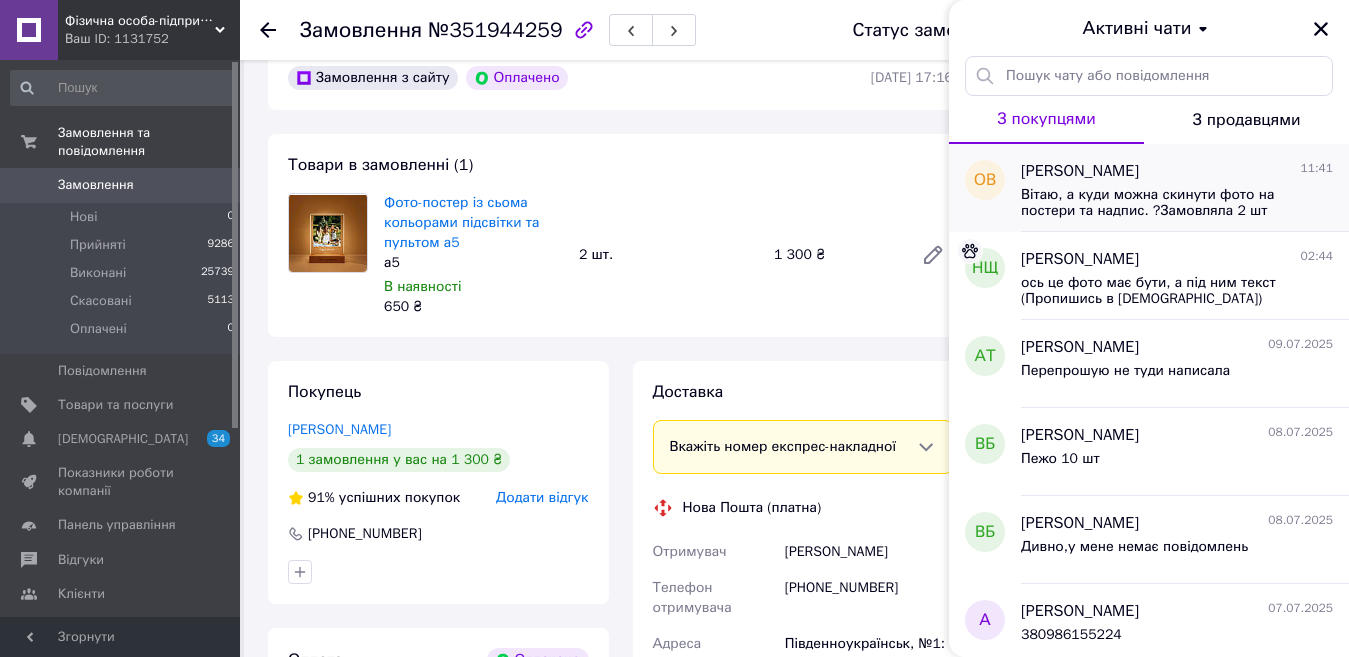 click on "Вітаю, а куди можна скинути фото на постери та надпис. ?Замовляла 2 шт" at bounding box center [1163, 203] 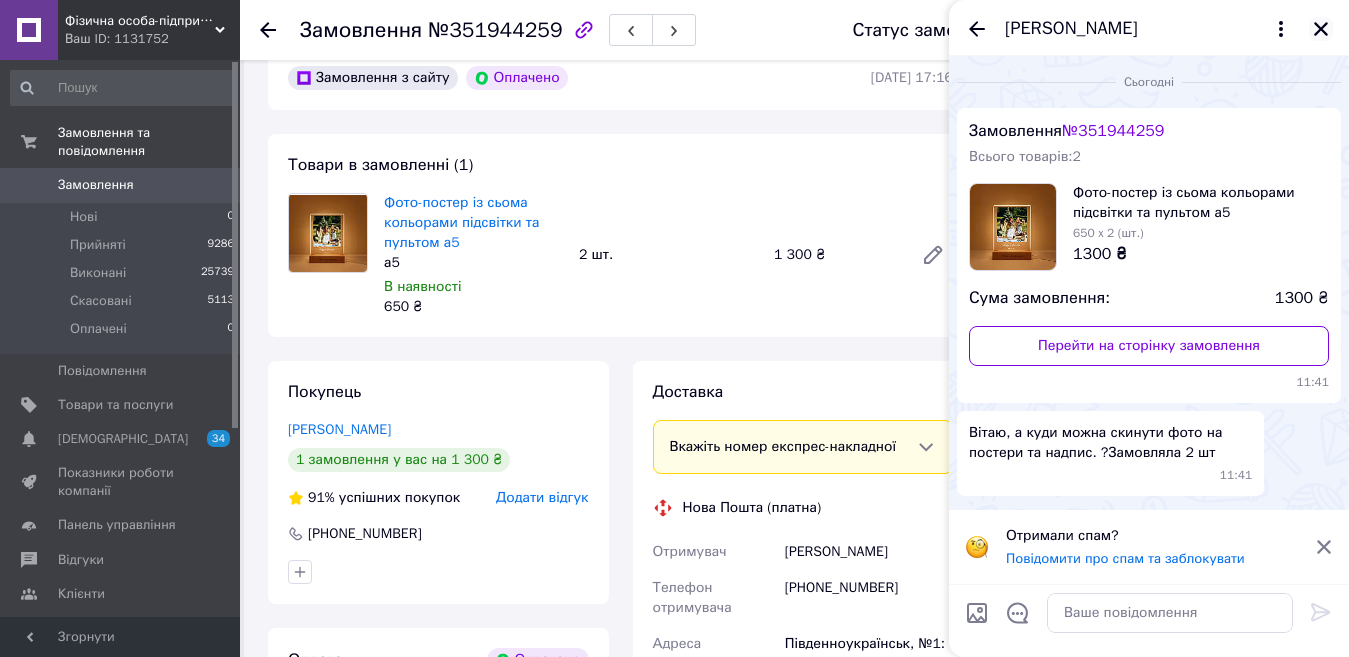 click 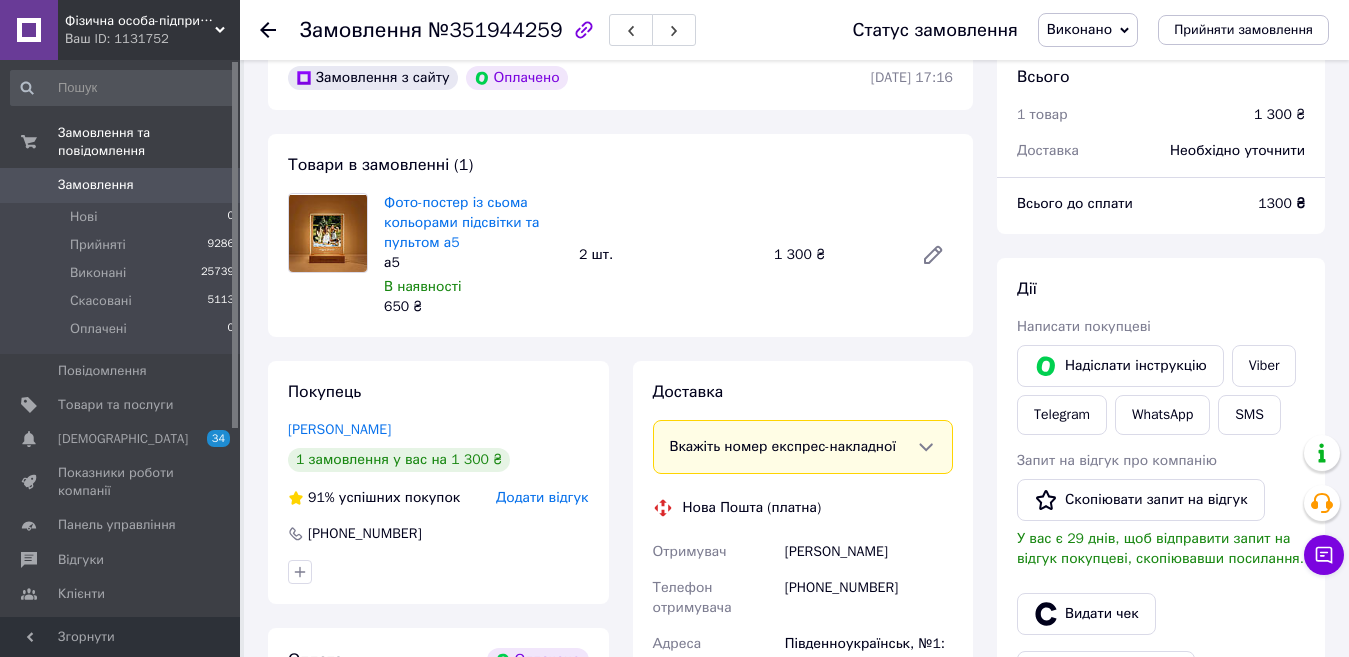 click on "Замовлення" at bounding box center [96, 185] 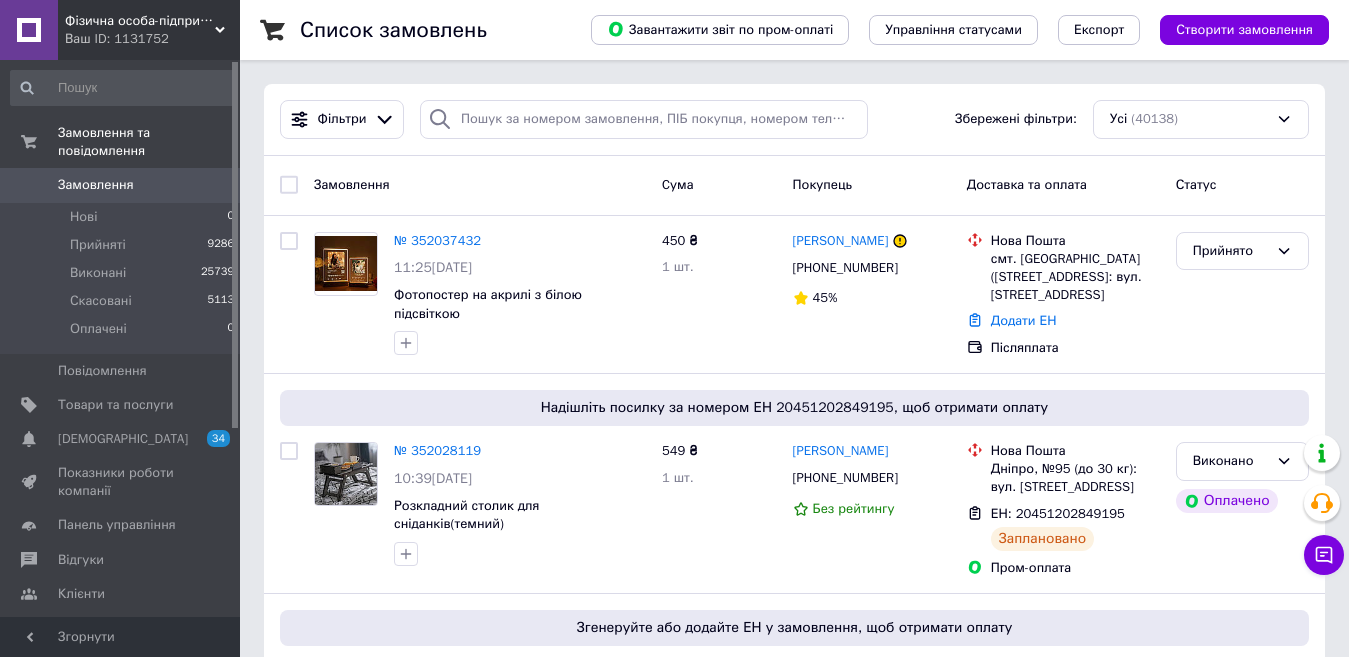 click on "Фільтри Збережені фільтри: Усі (40138)" at bounding box center (794, 120) 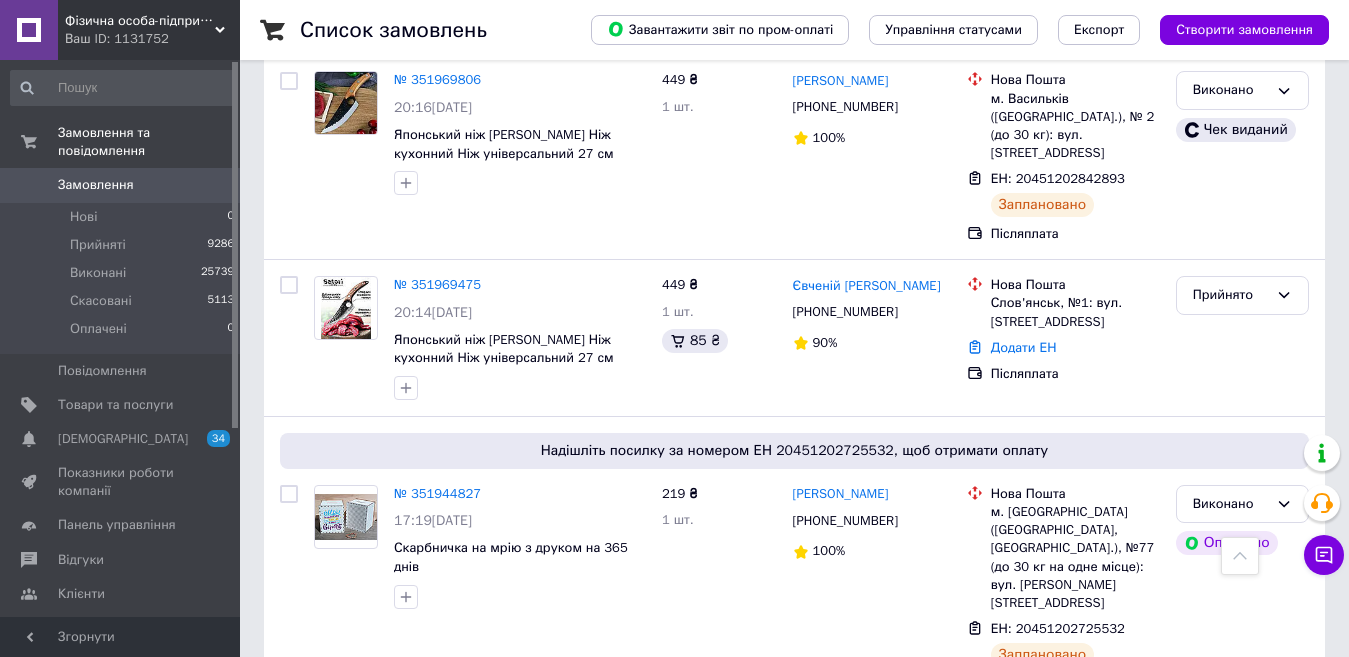 scroll, scrollTop: 1700, scrollLeft: 0, axis: vertical 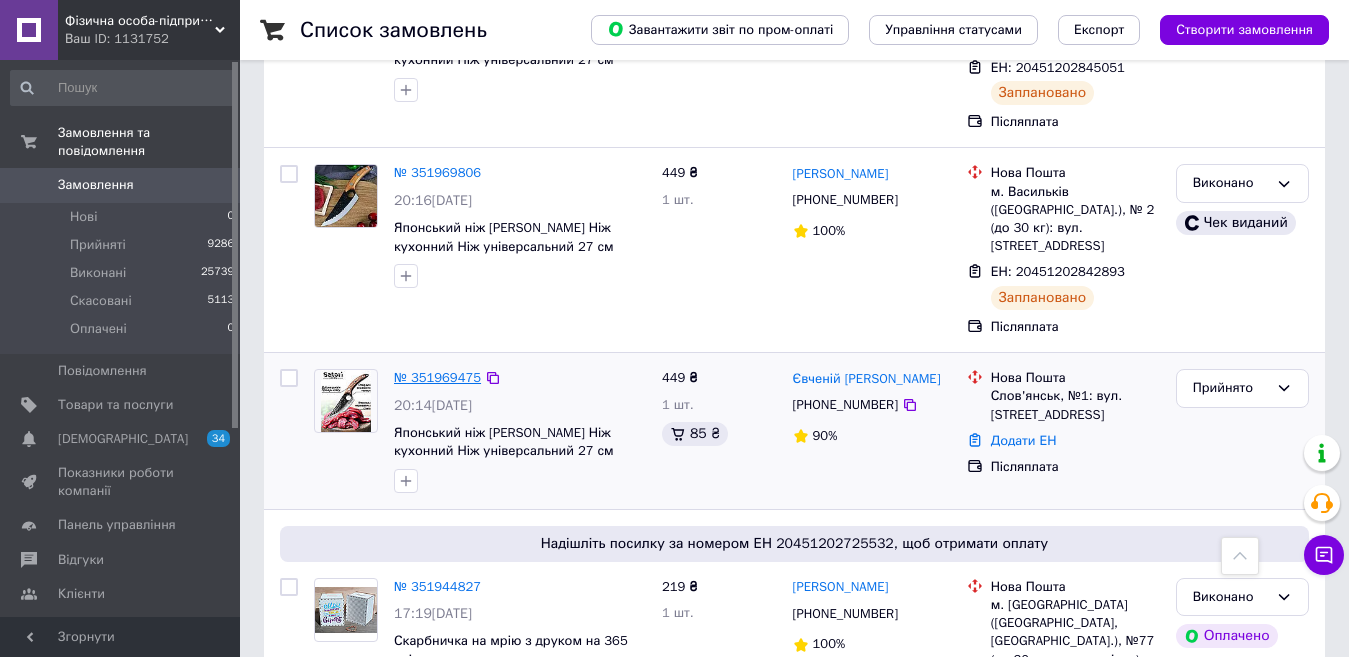 click on "№ 351969475" at bounding box center [437, 377] 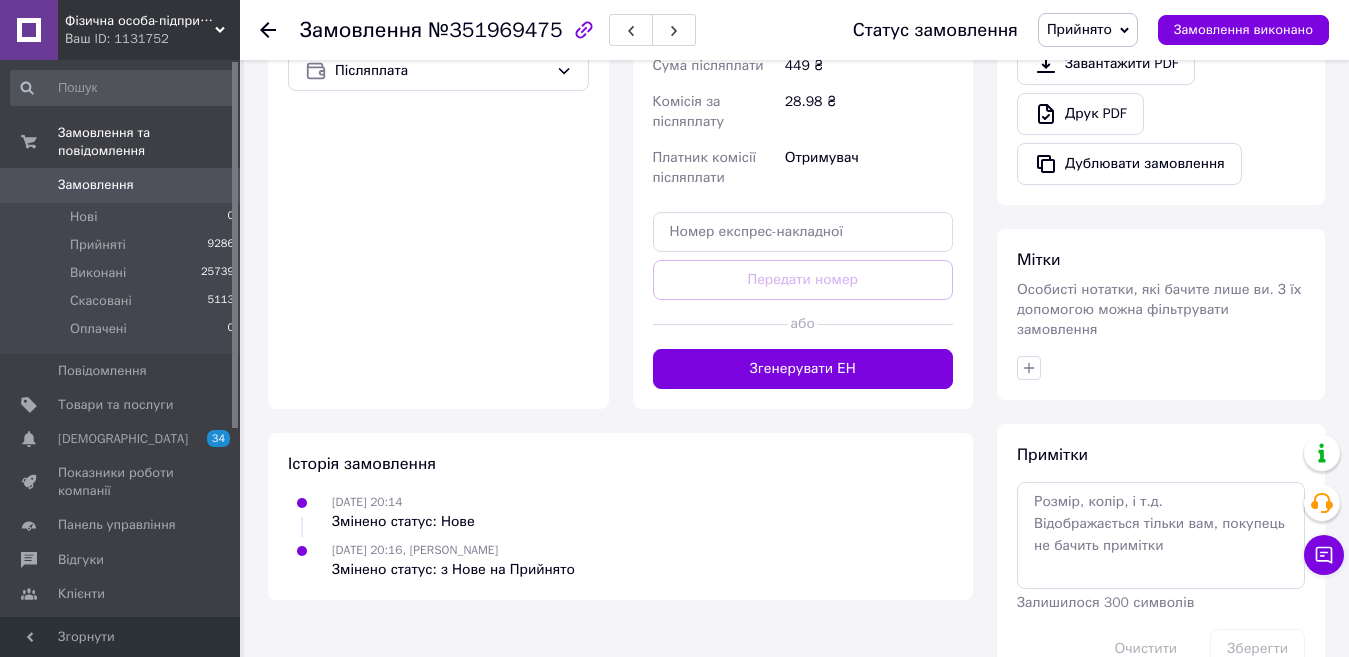 scroll, scrollTop: 786, scrollLeft: 0, axis: vertical 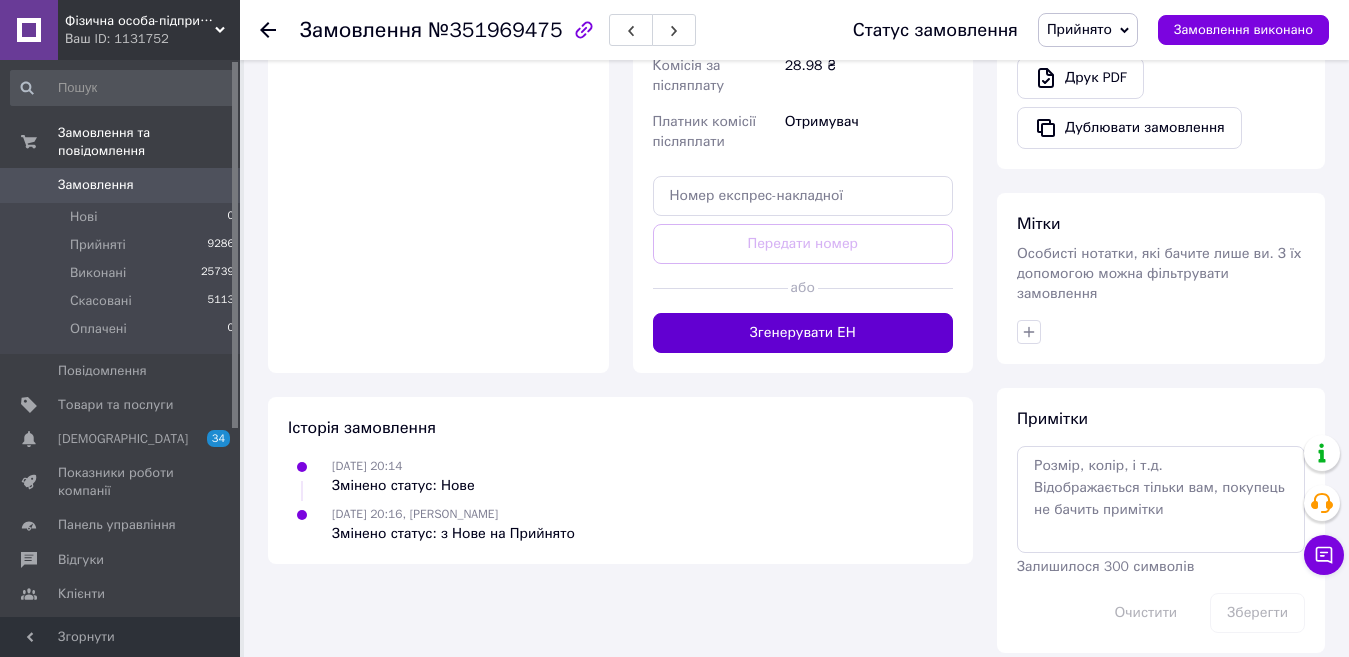 click on "Згенерувати ЕН" at bounding box center [803, 333] 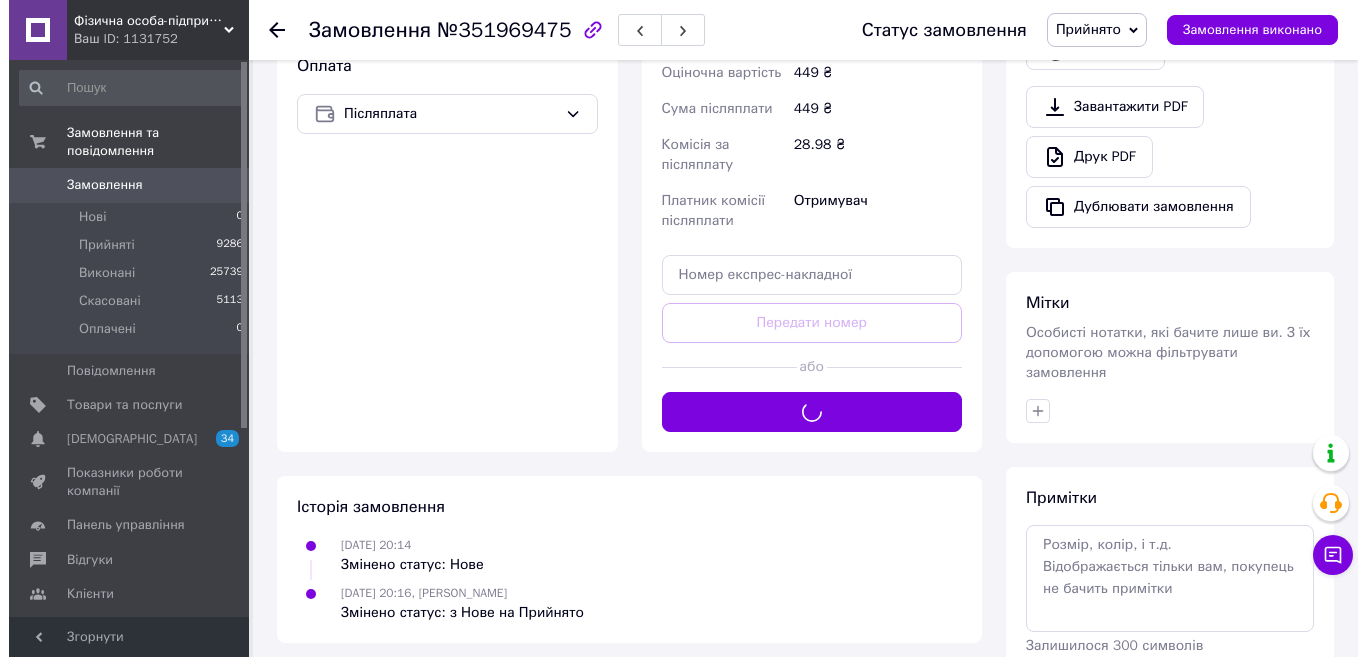 scroll, scrollTop: 586, scrollLeft: 0, axis: vertical 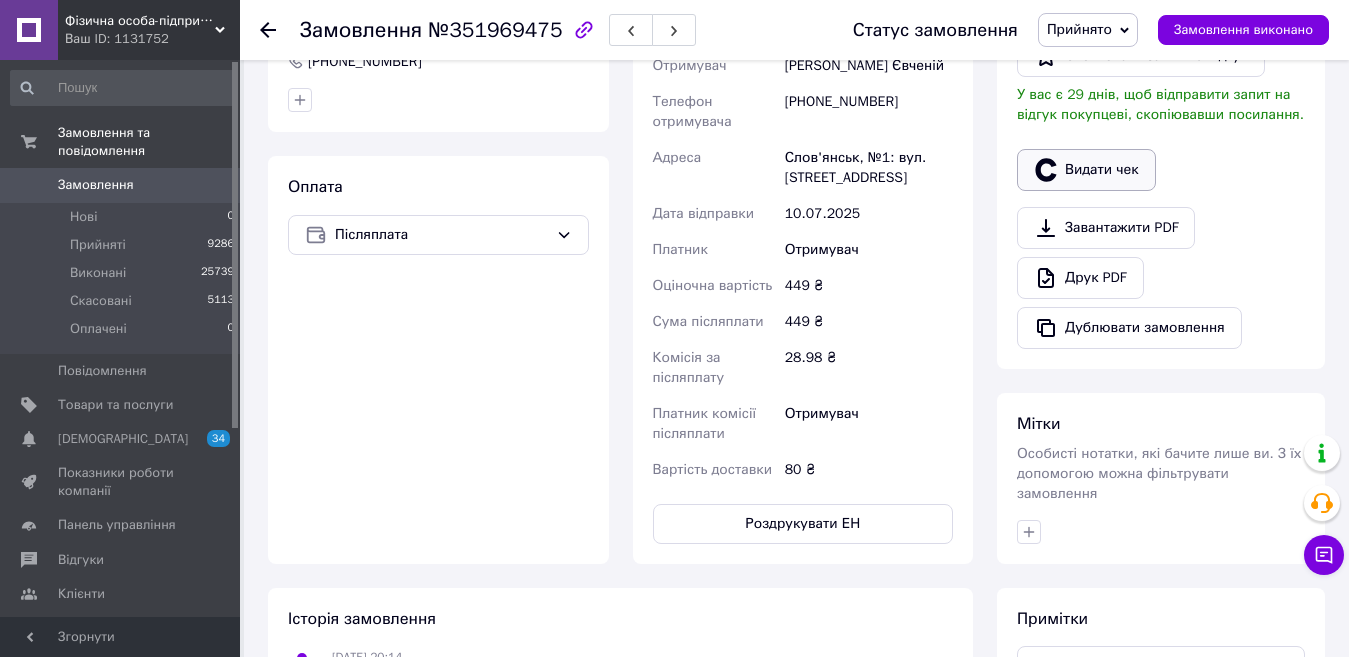 click on "Видати чек" at bounding box center (1086, 170) 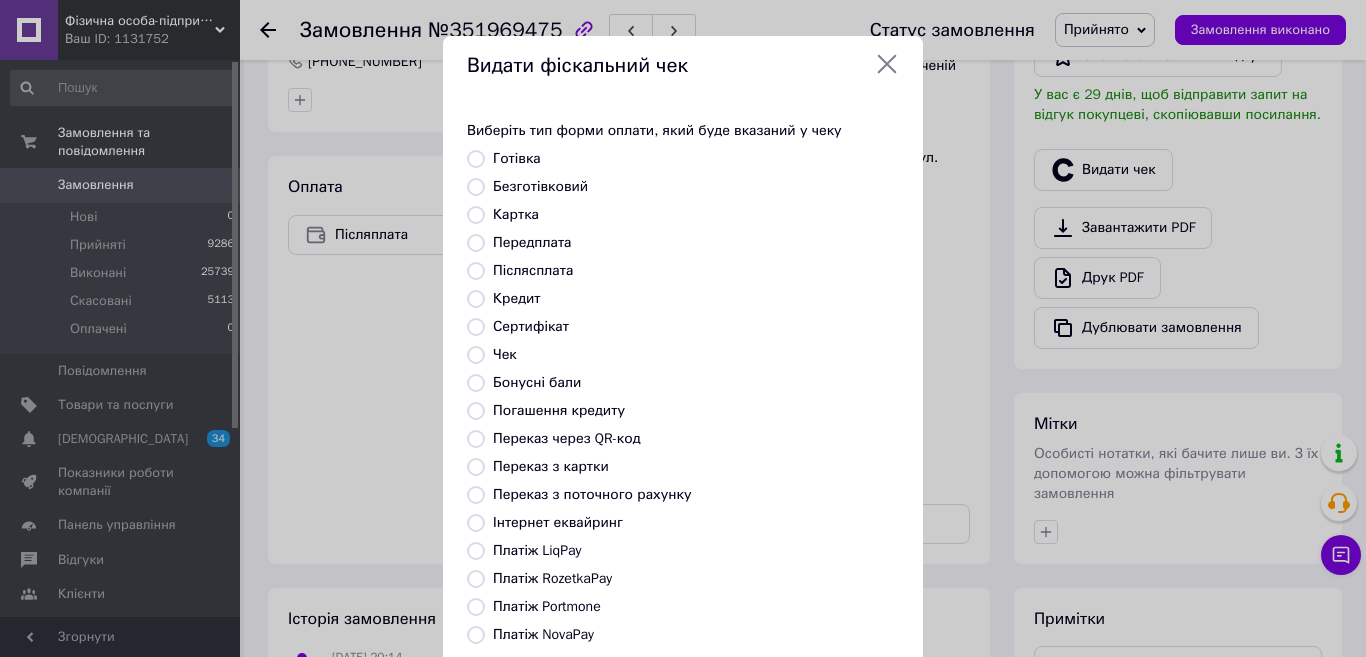 click on "Безготівковий" at bounding box center (540, 186) 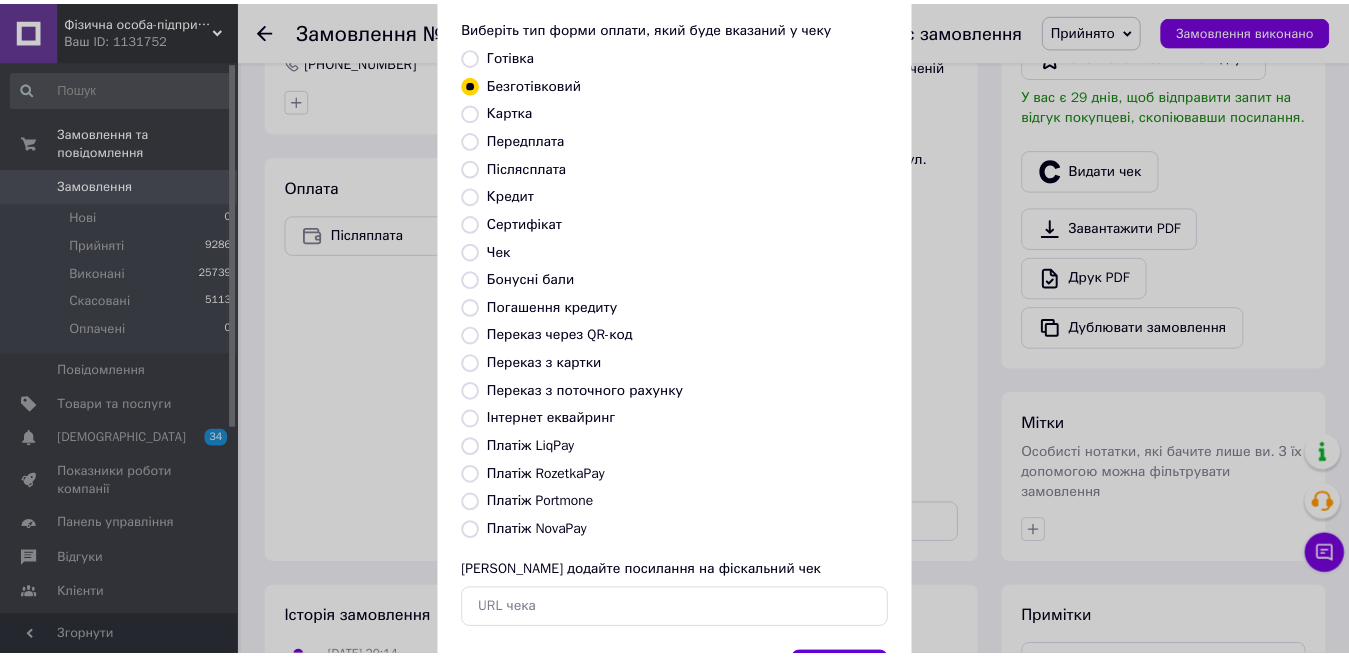 scroll, scrollTop: 202, scrollLeft: 0, axis: vertical 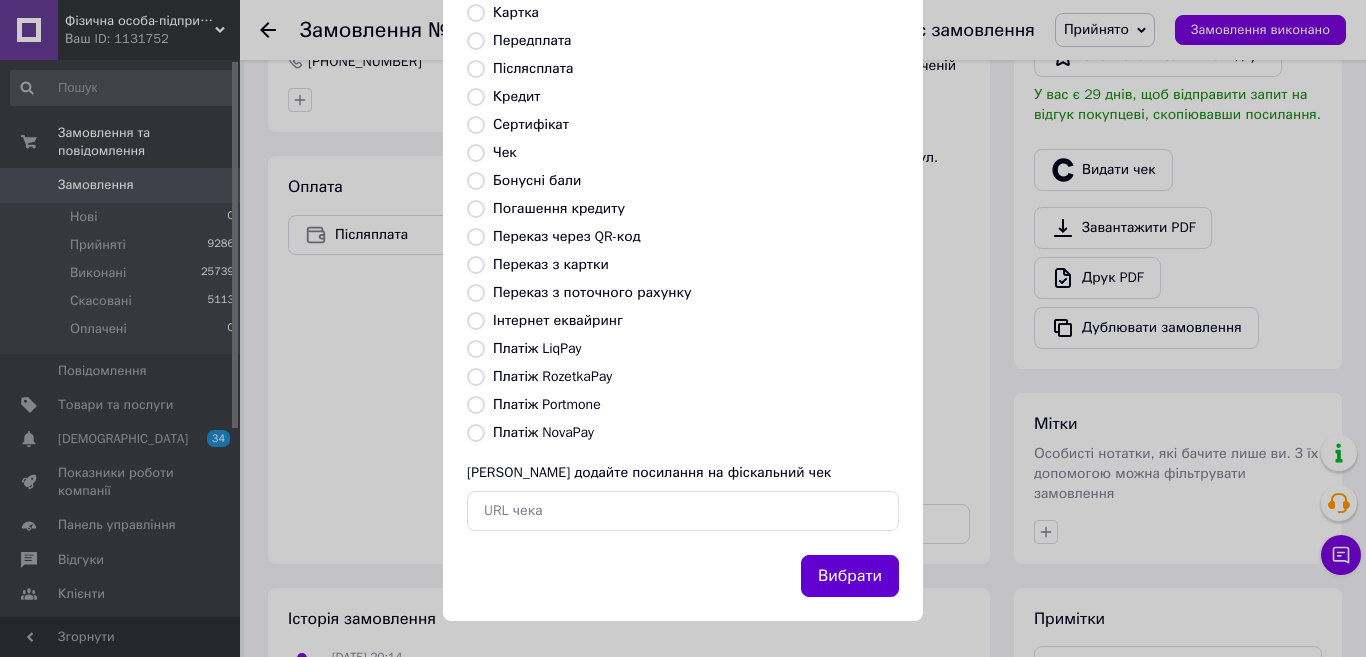 click on "Вибрати" at bounding box center (850, 576) 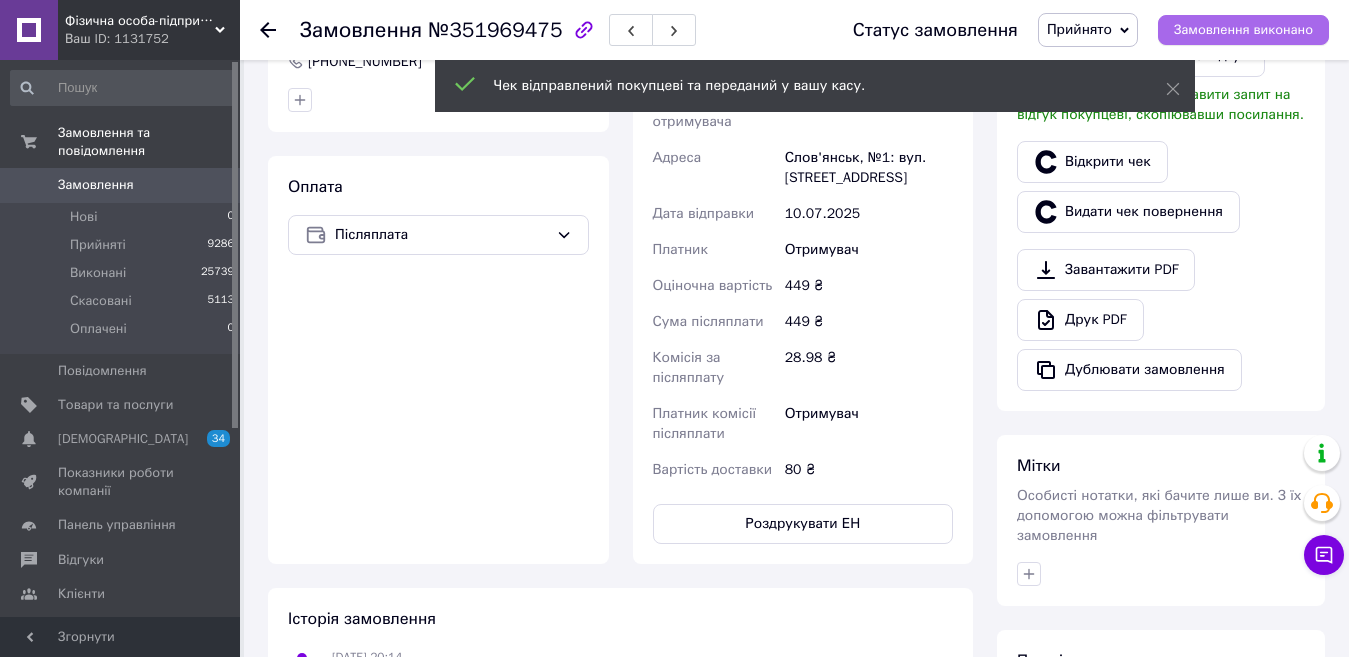 click on "Замовлення виконано" at bounding box center [1243, 30] 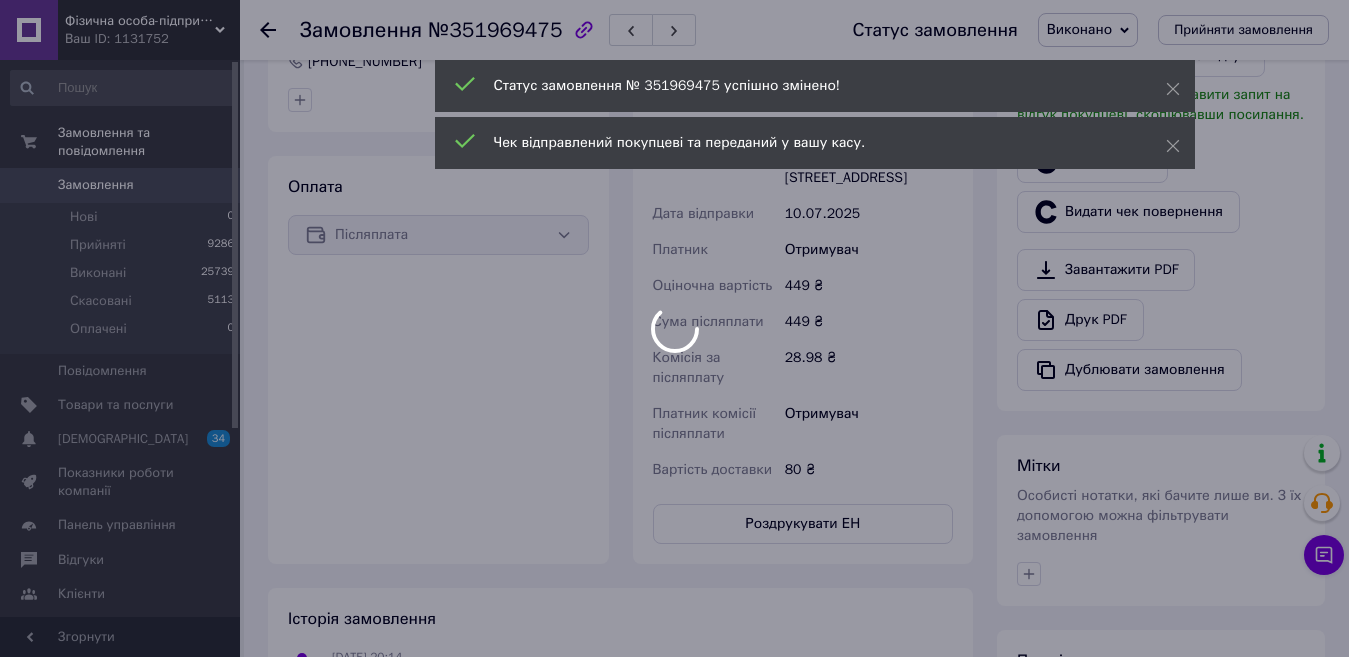 scroll, scrollTop: 550, scrollLeft: 0, axis: vertical 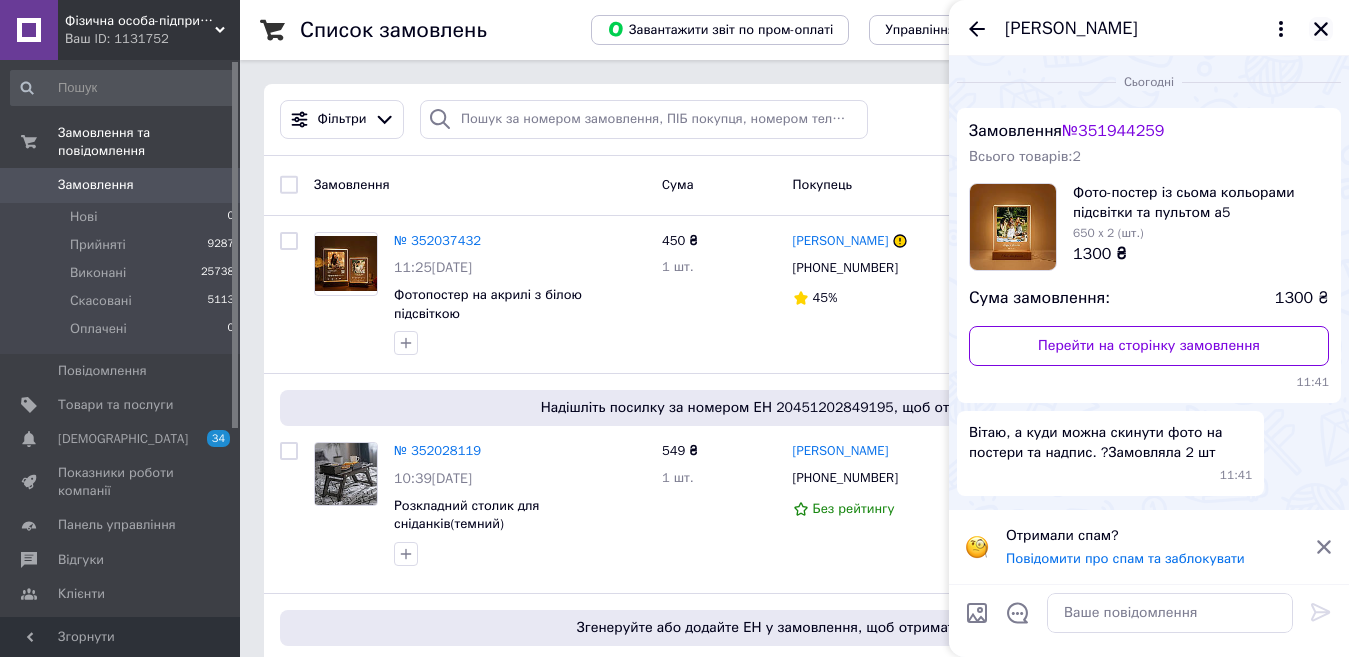 click 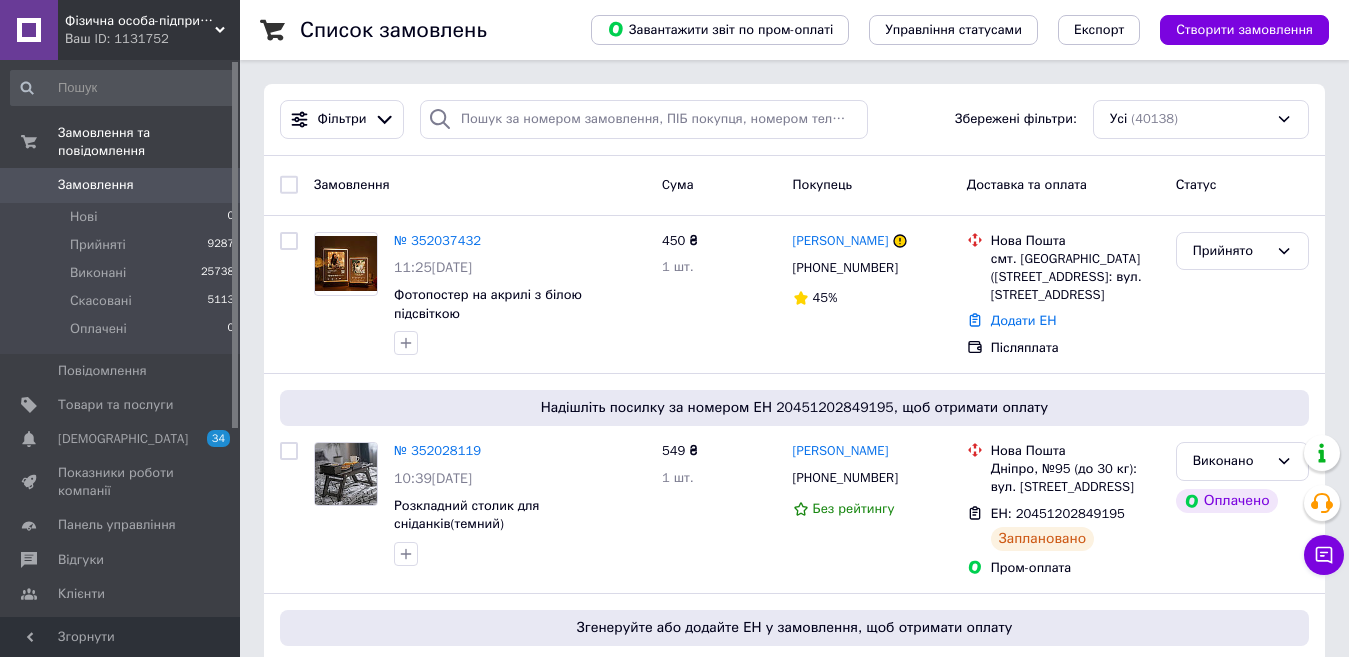 click on "Фільтри Збережені фільтри: Усі (40138)" at bounding box center [794, 120] 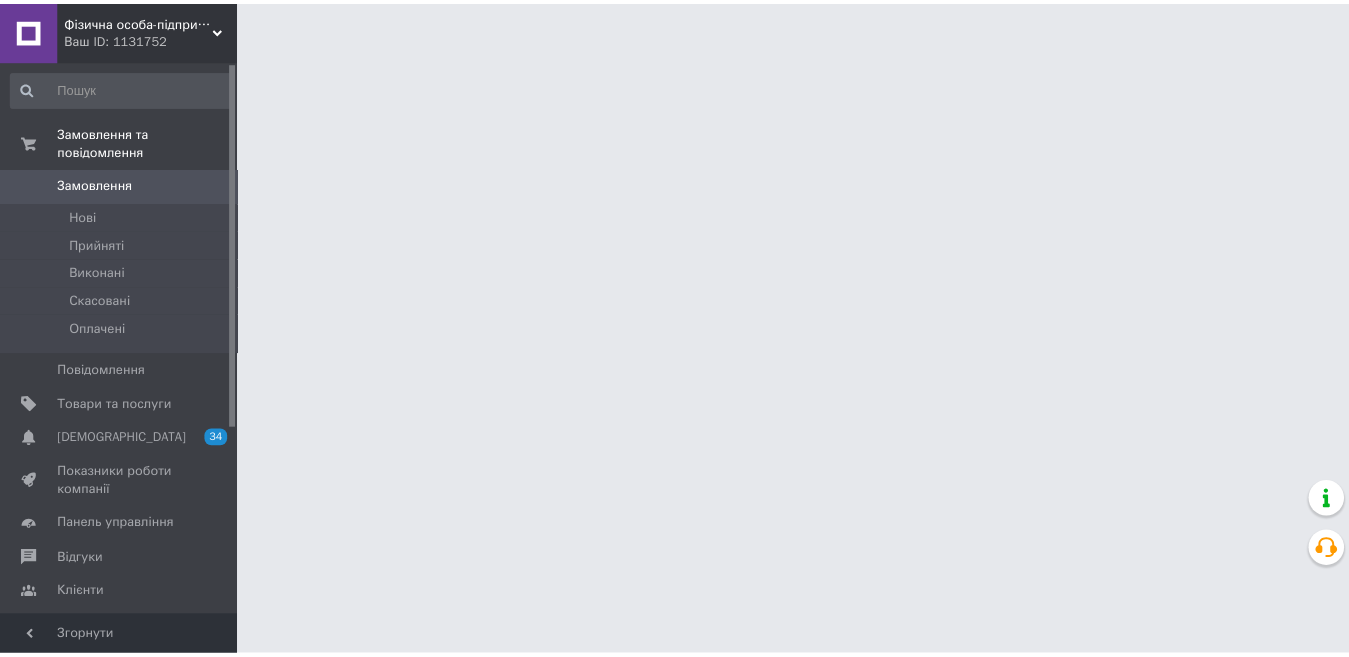 scroll, scrollTop: 0, scrollLeft: 0, axis: both 